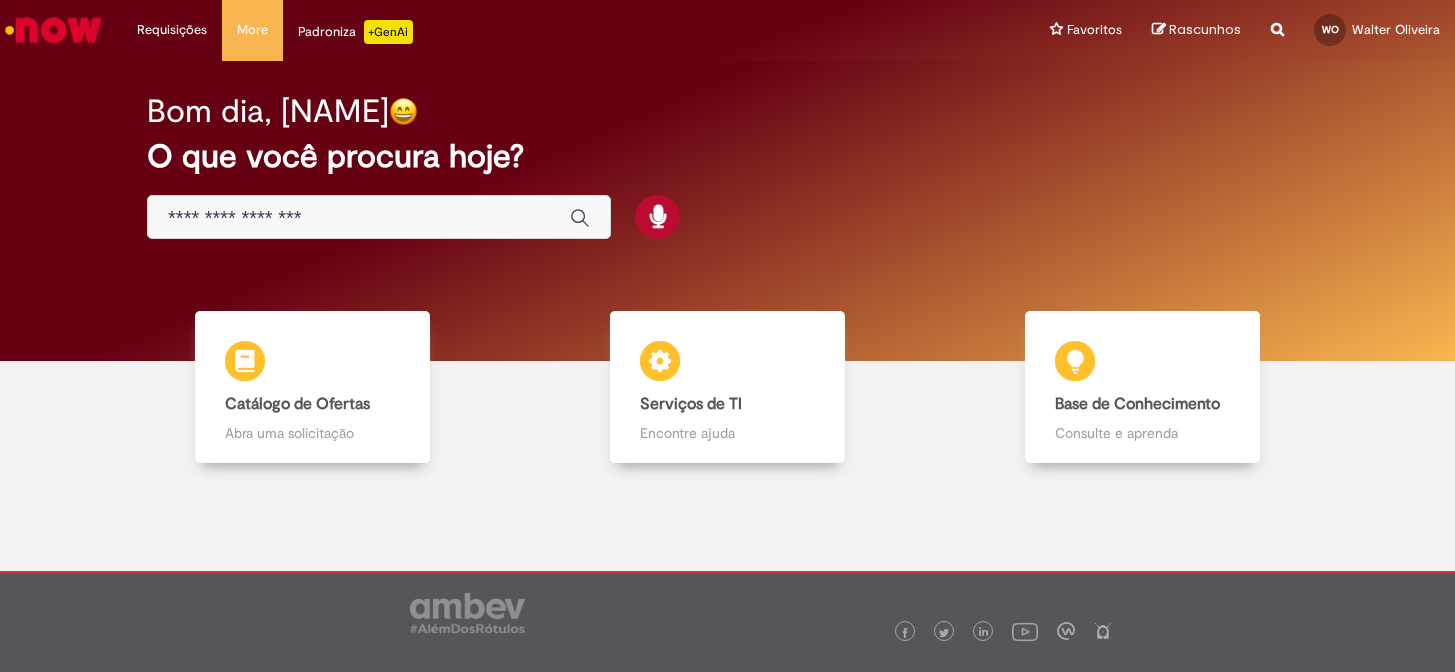 scroll, scrollTop: 0, scrollLeft: 0, axis: both 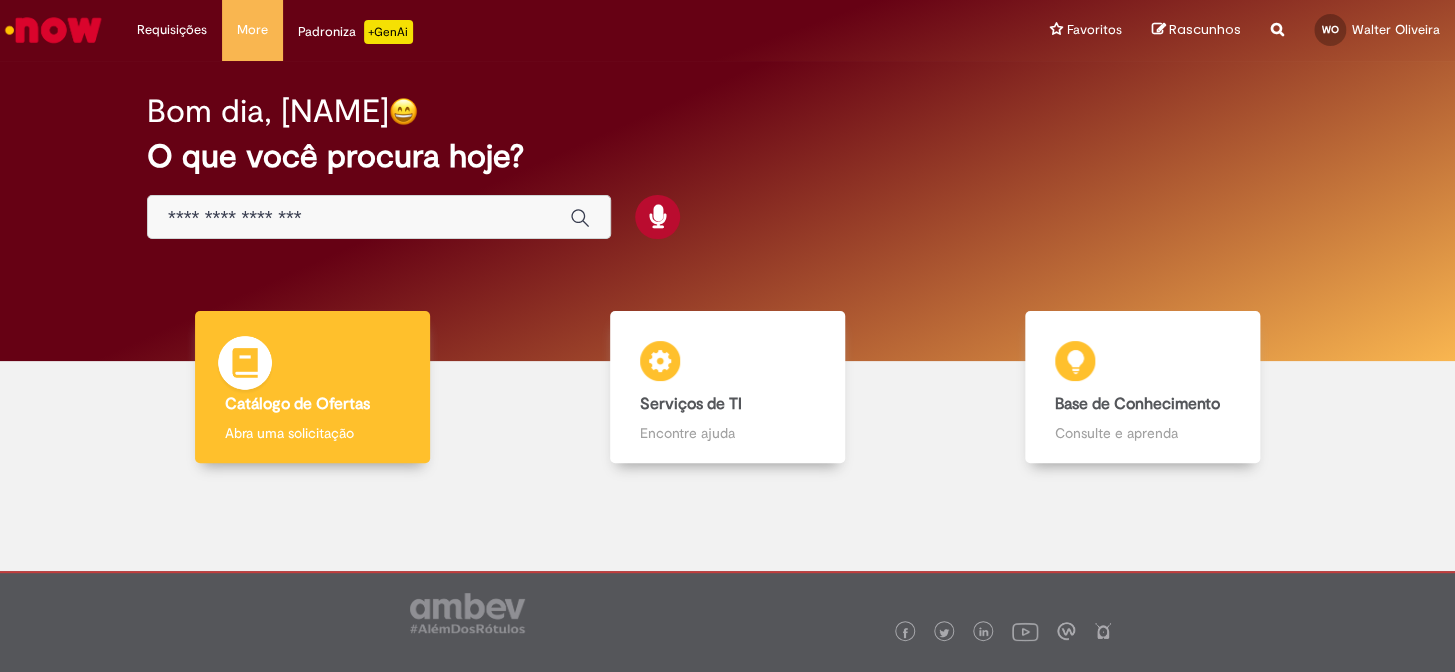 click on "Catálogo de Ofertas" at bounding box center [297, 404] 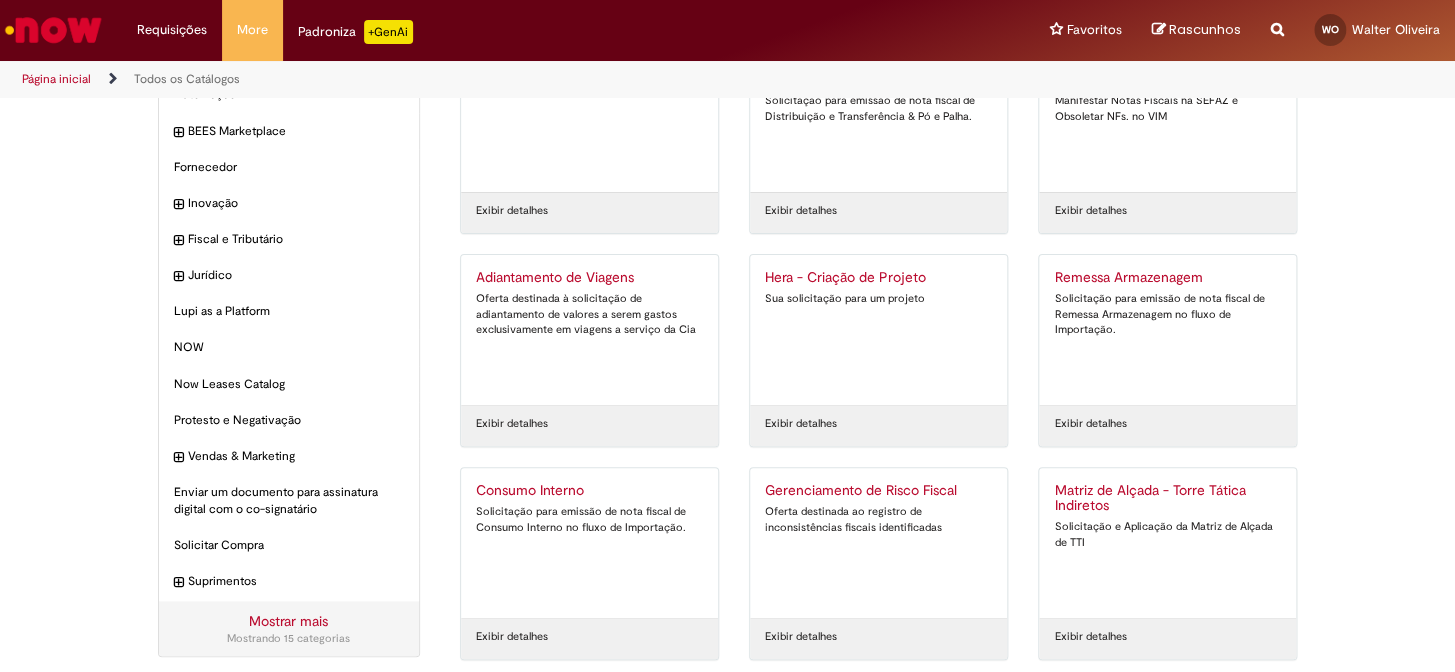 scroll, scrollTop: 124, scrollLeft: 0, axis: vertical 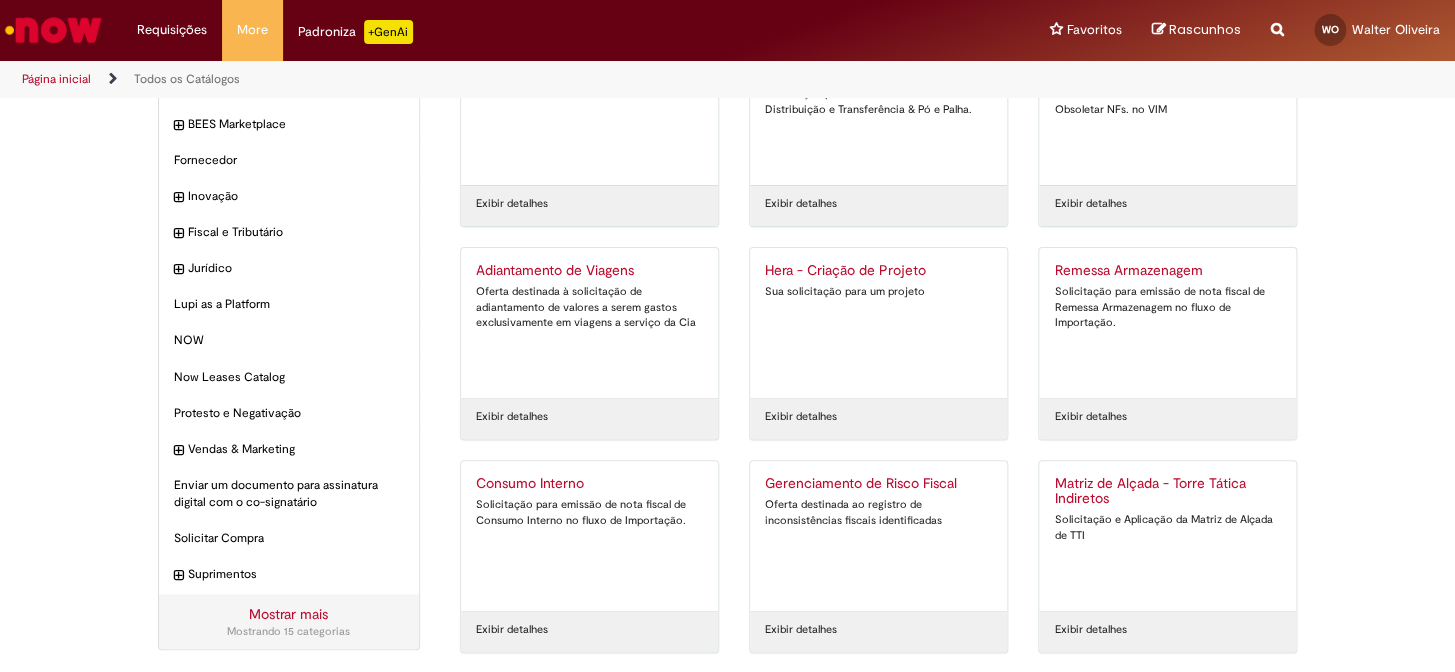 click on "Consumo Interno" at bounding box center (589, 484) 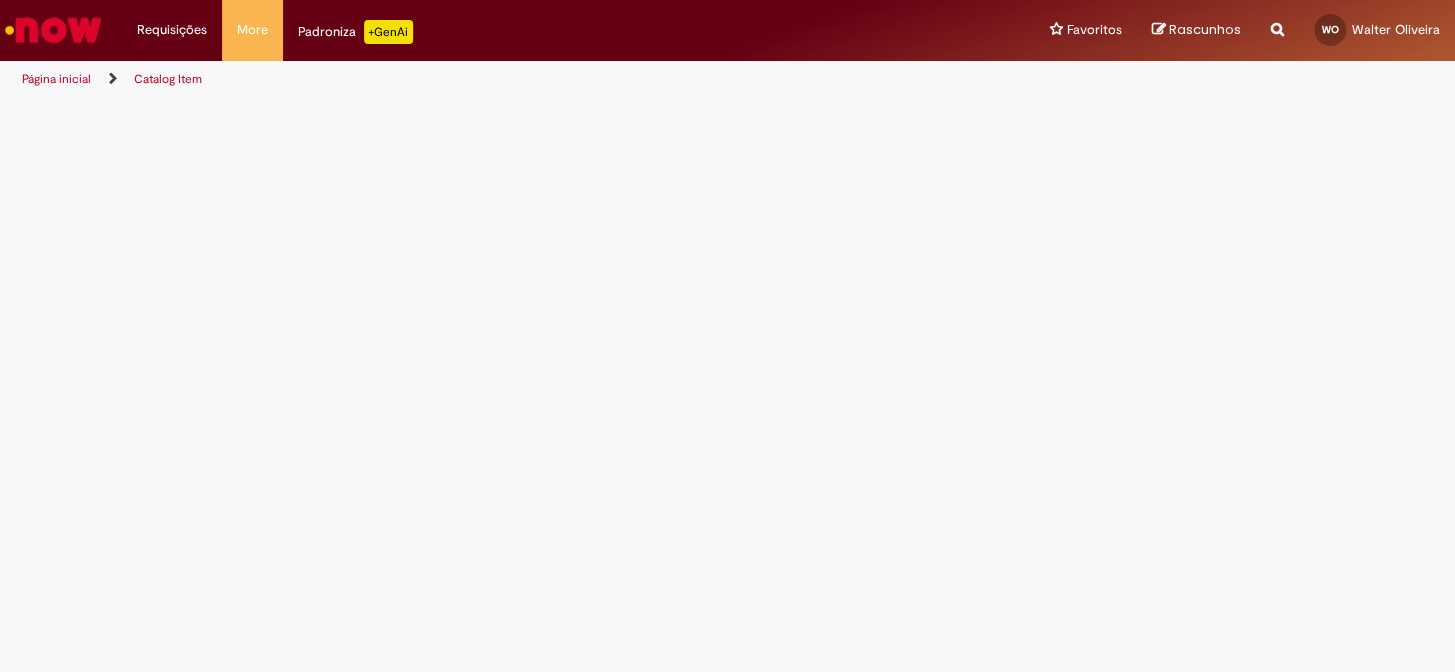 scroll, scrollTop: 0, scrollLeft: 0, axis: both 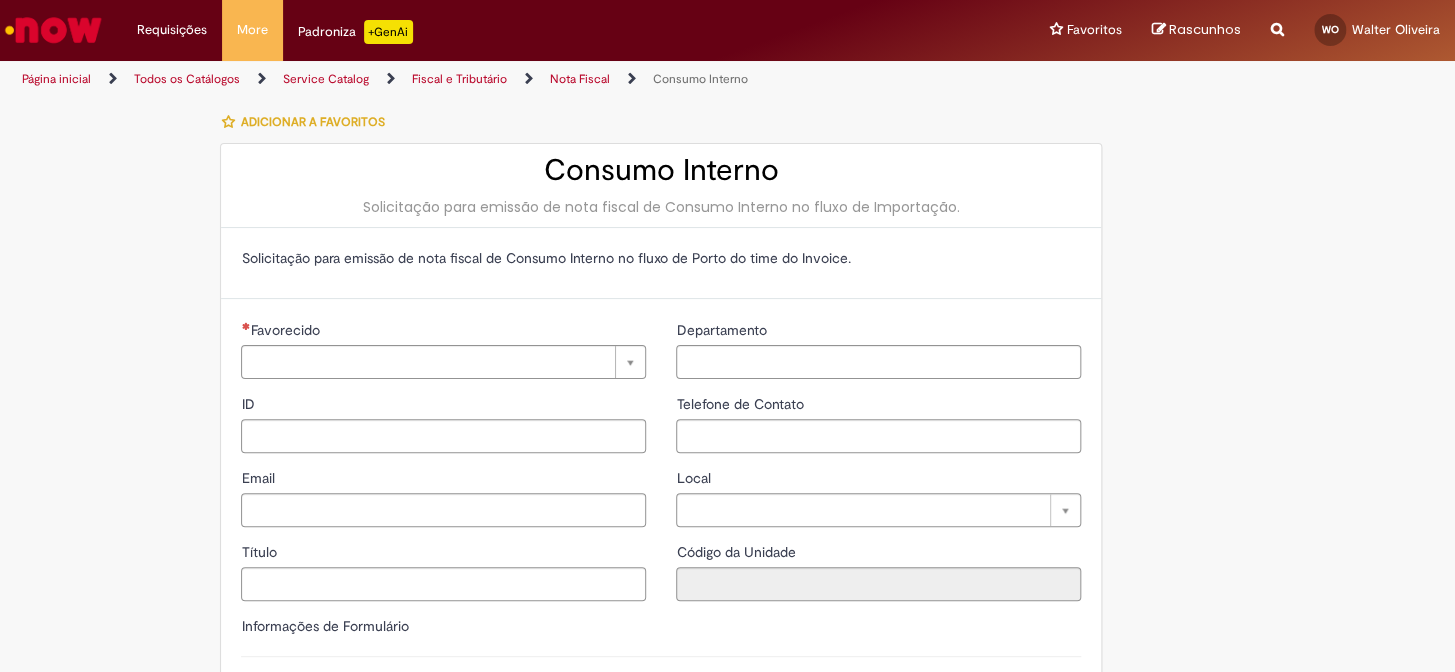 type on "**********" 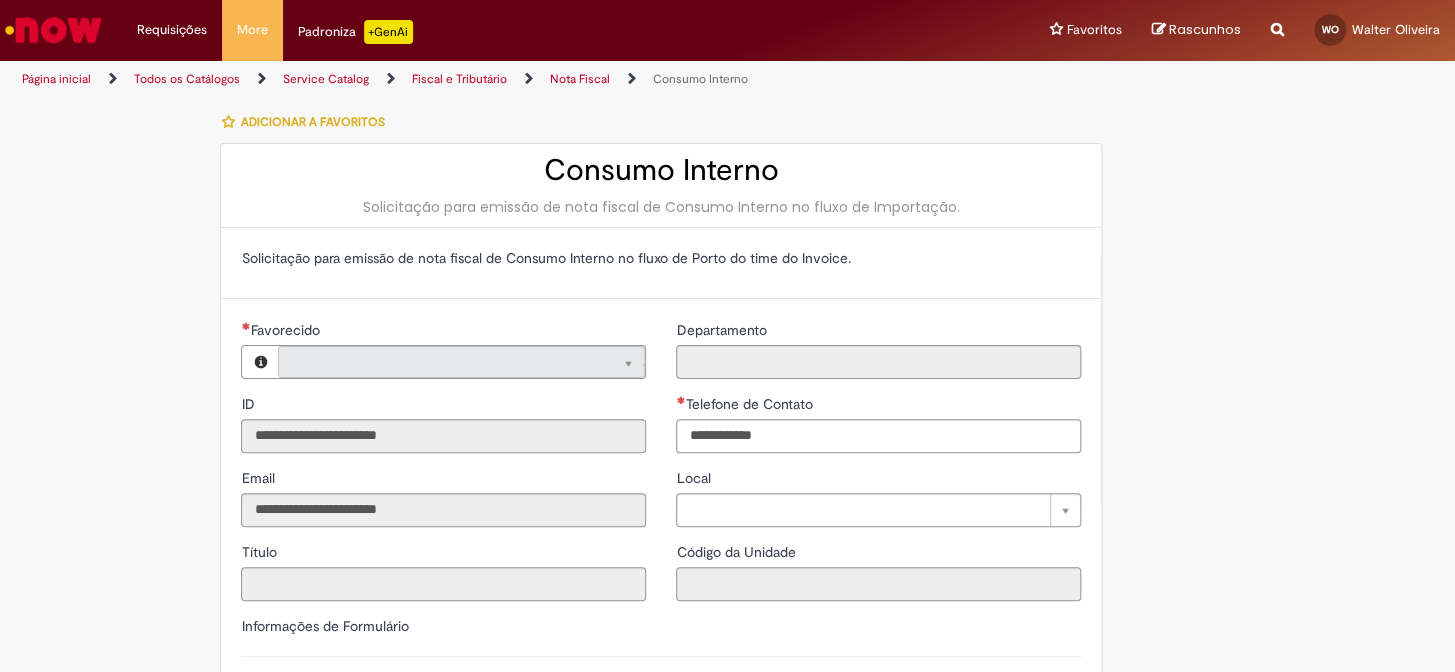 type on "**********" 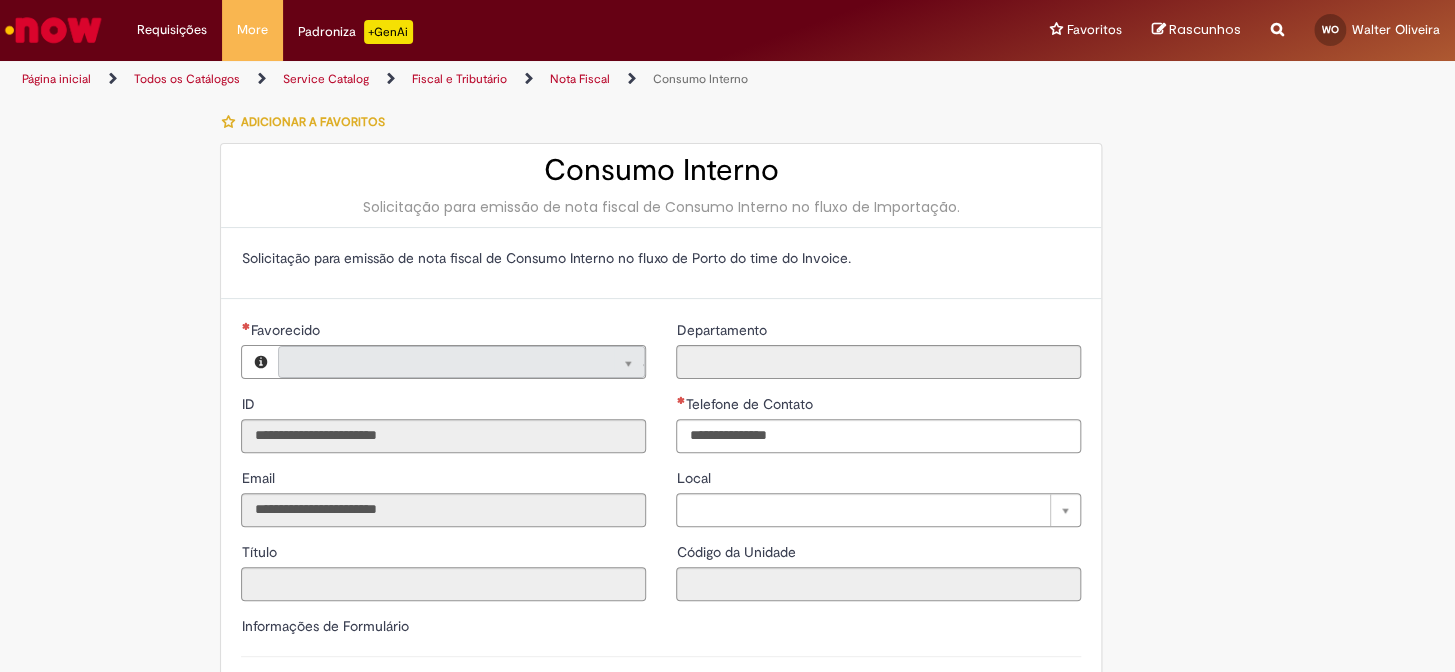 type on "**********" 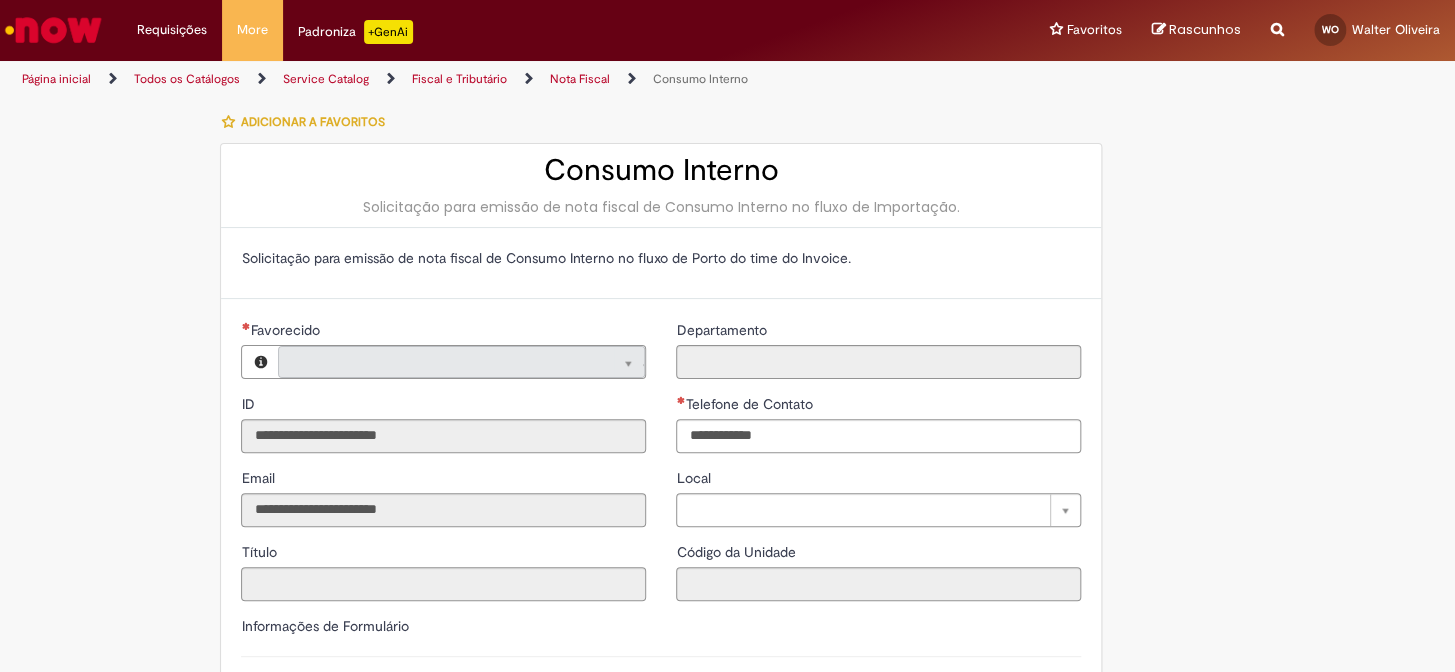 type on "**********" 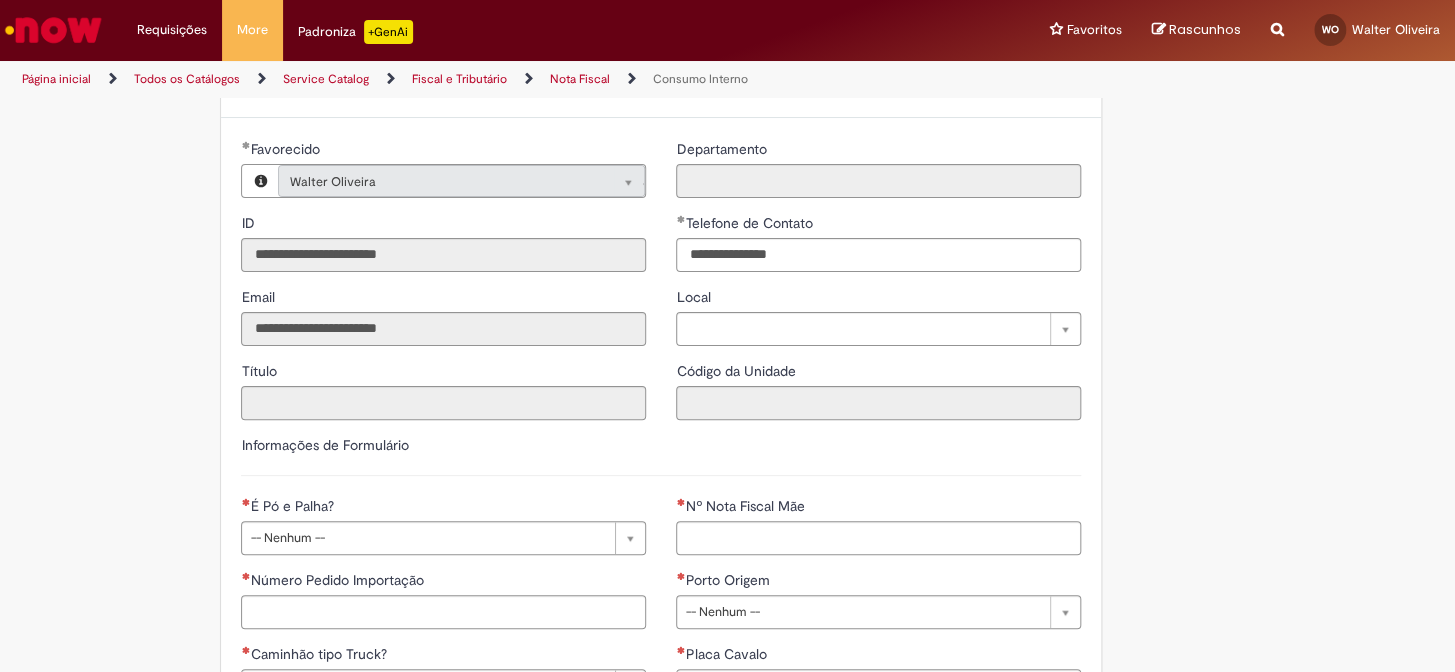 scroll, scrollTop: 272, scrollLeft: 0, axis: vertical 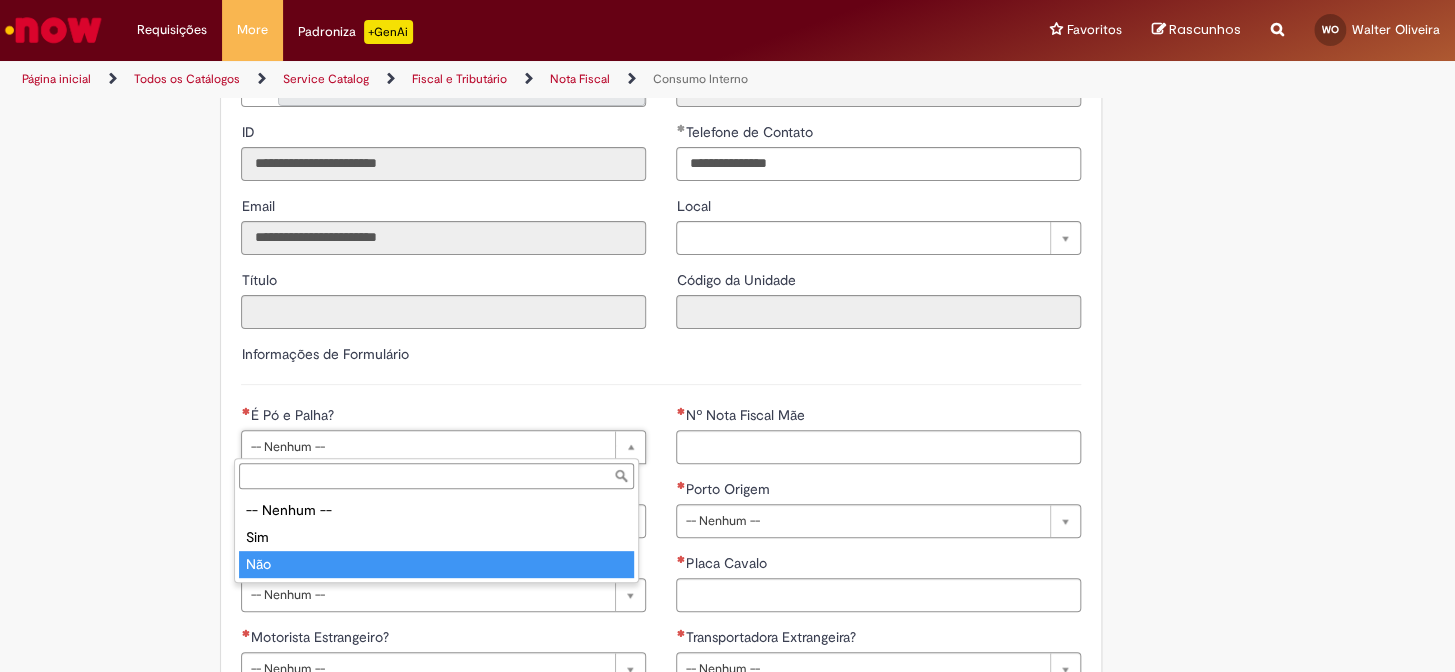 type on "***" 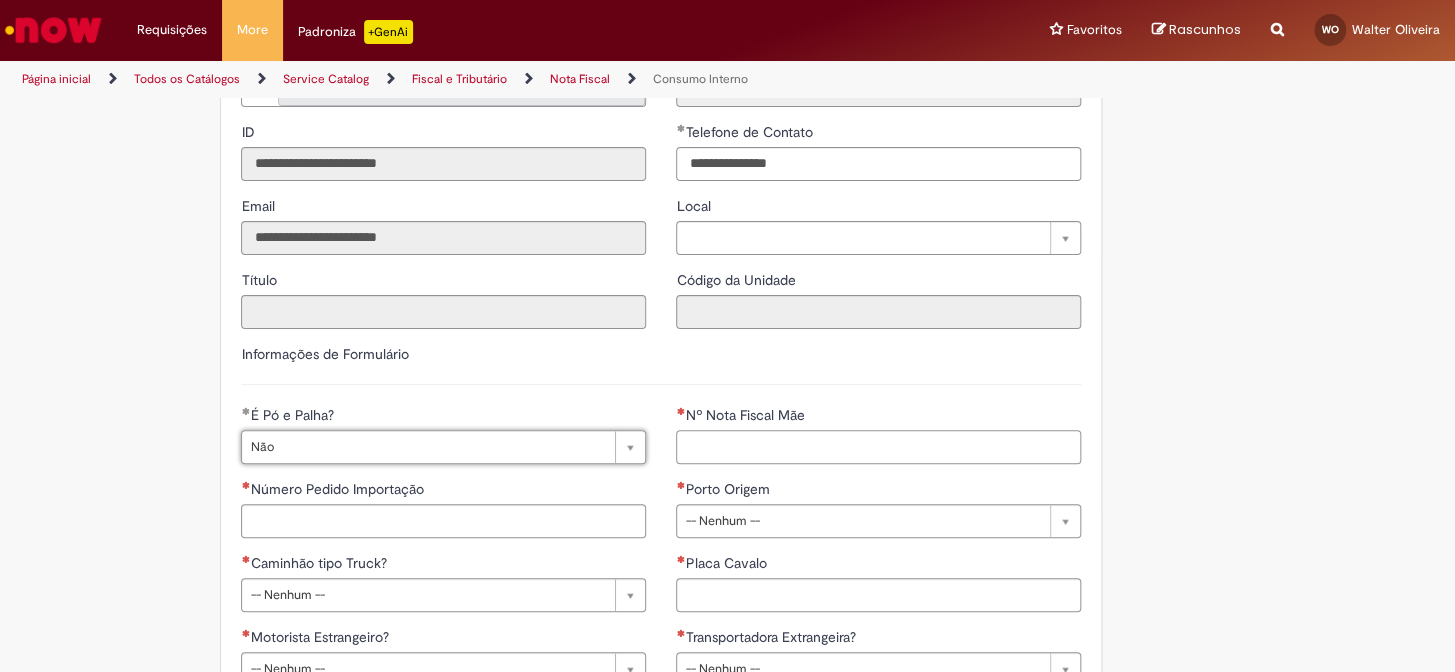 click on "Nº Nota Fiscal Mãe" at bounding box center [878, 447] 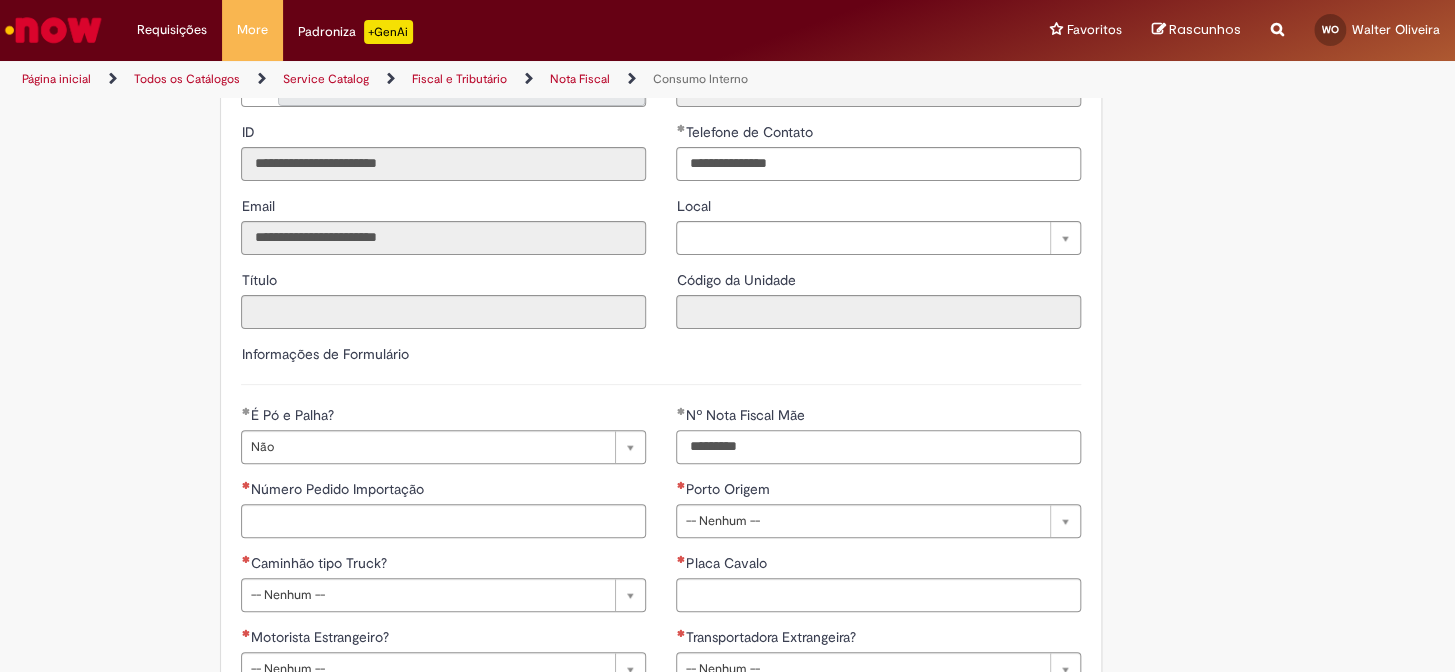 type on "*********" 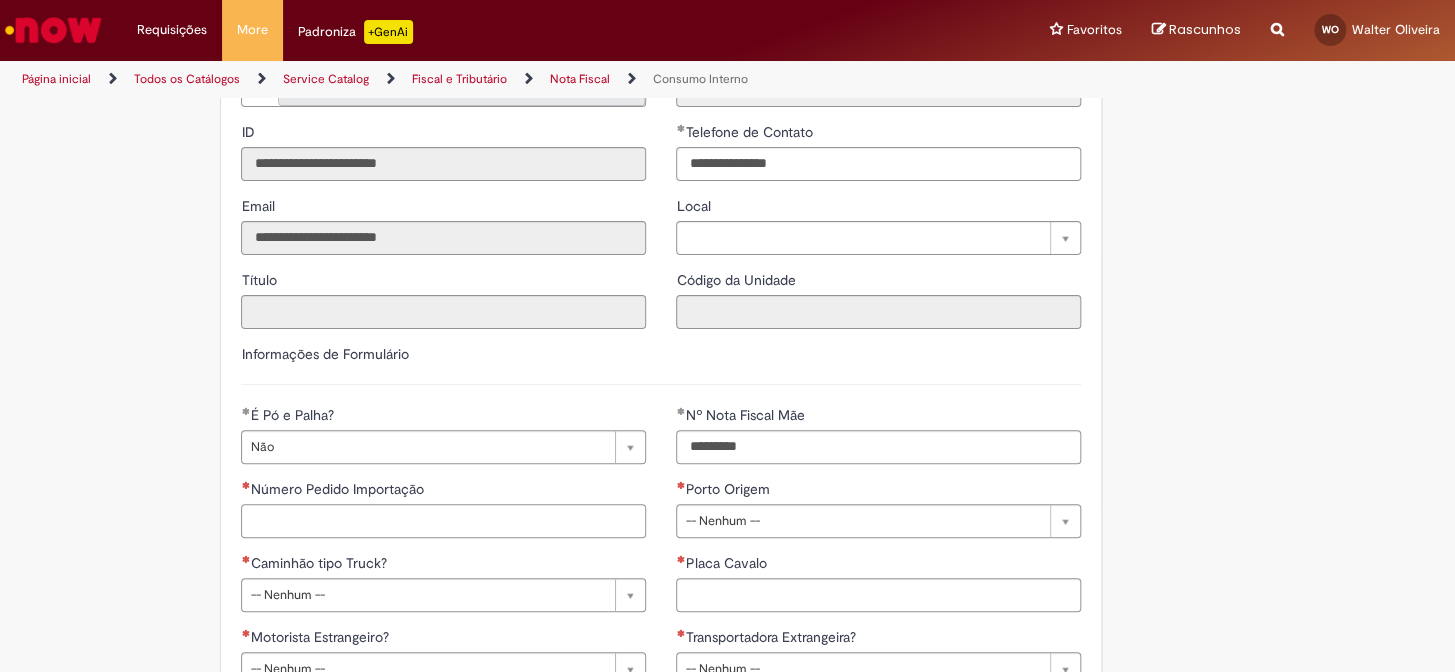 click on "Número Pedido Importação" at bounding box center (443, 521) 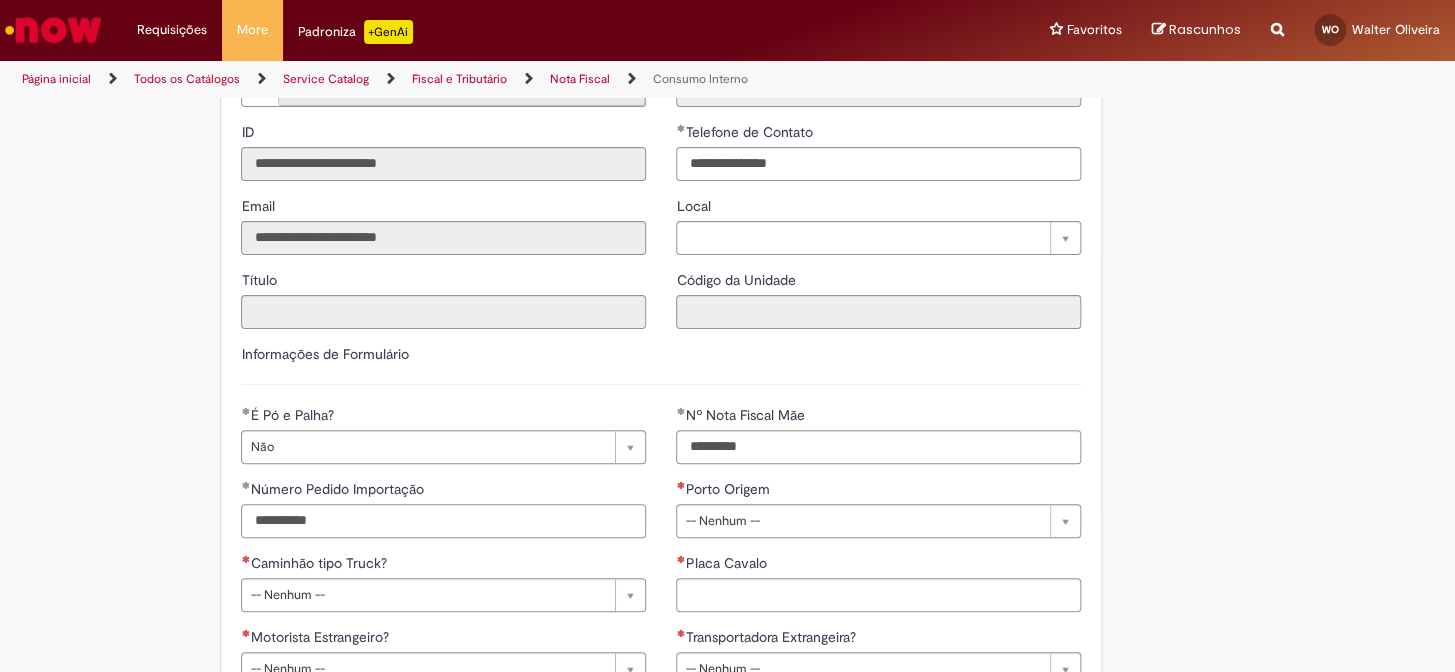 type on "**********" 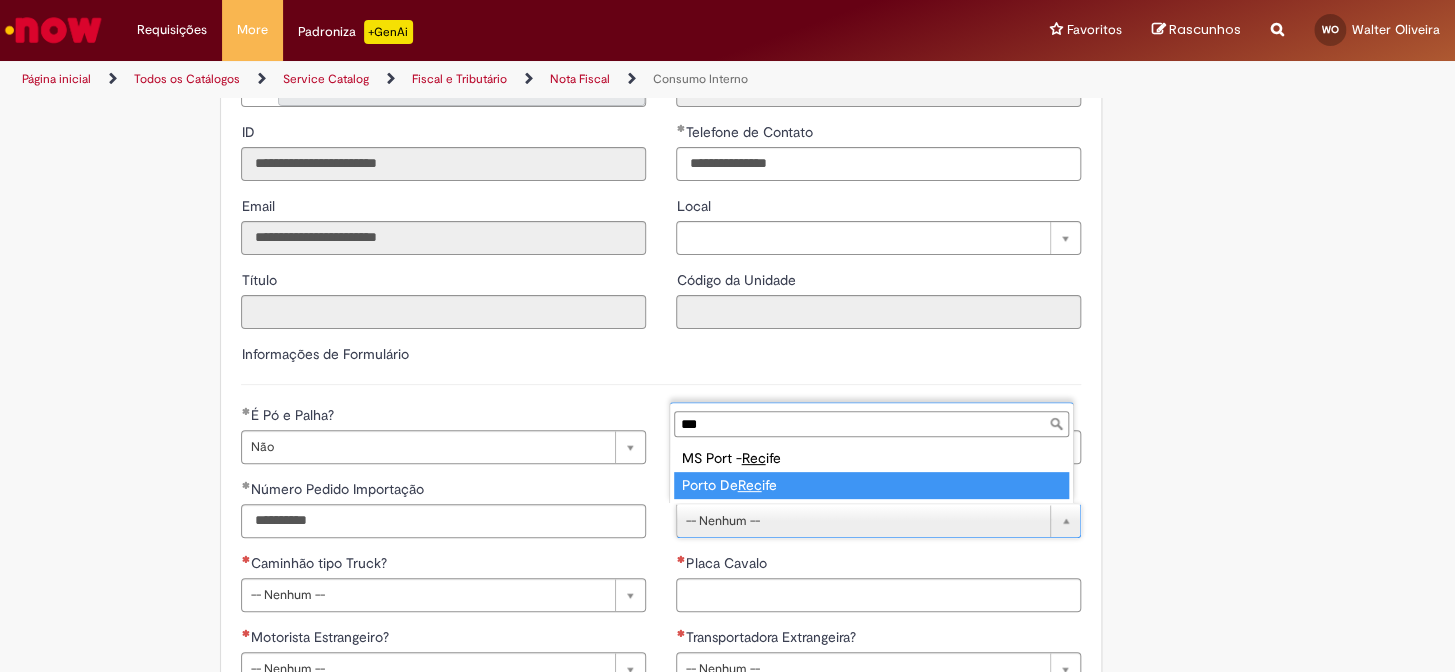 type on "***" 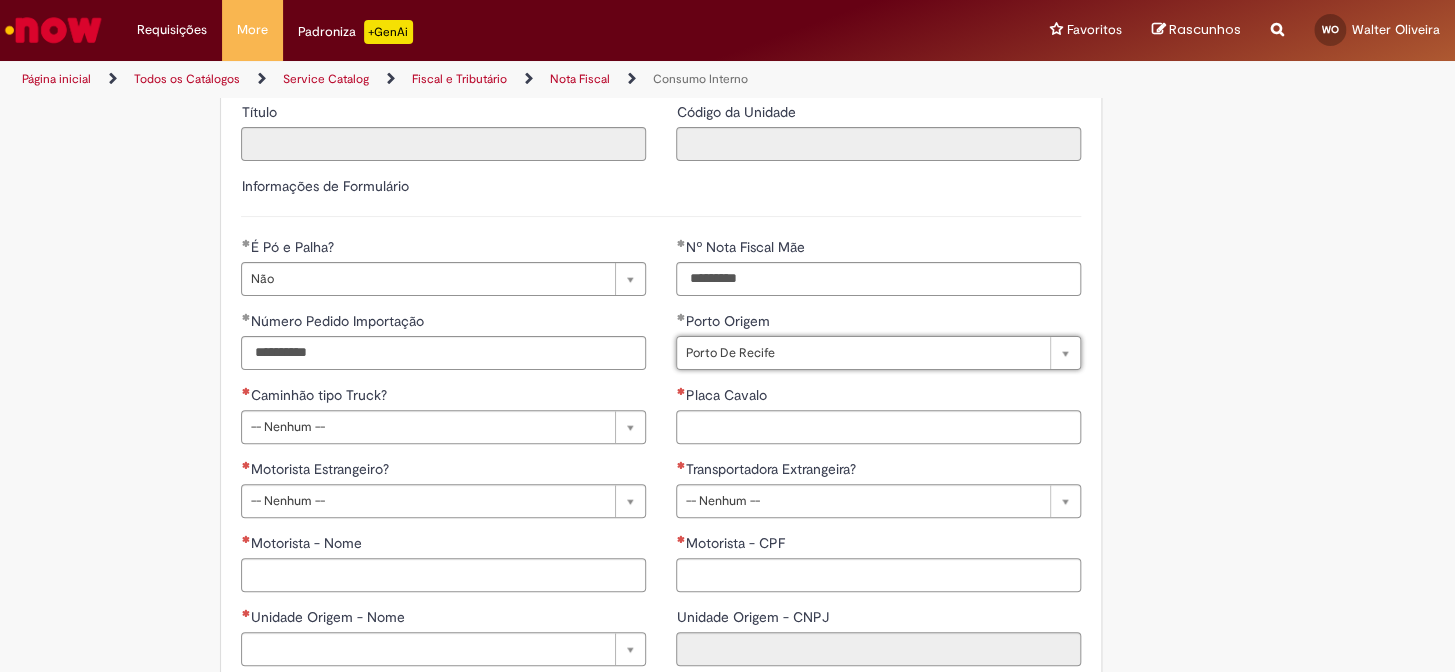 scroll, scrollTop: 454, scrollLeft: 0, axis: vertical 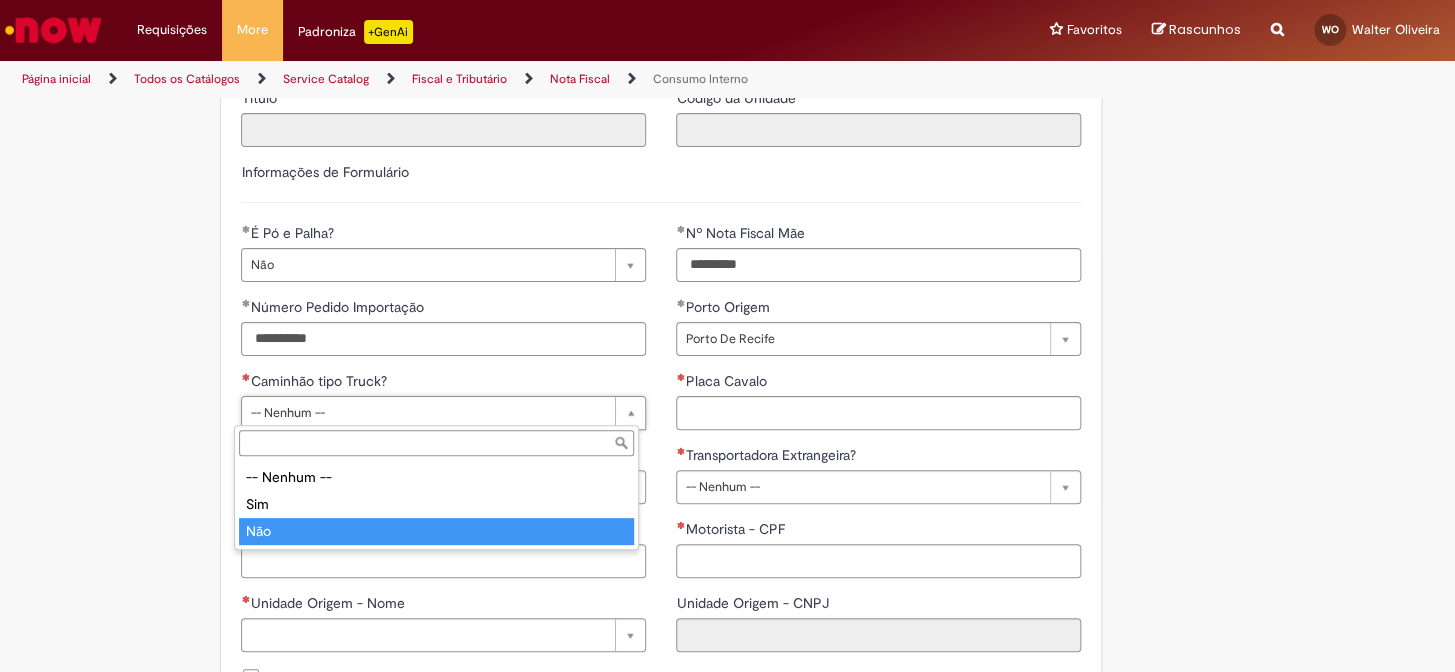 type on "***" 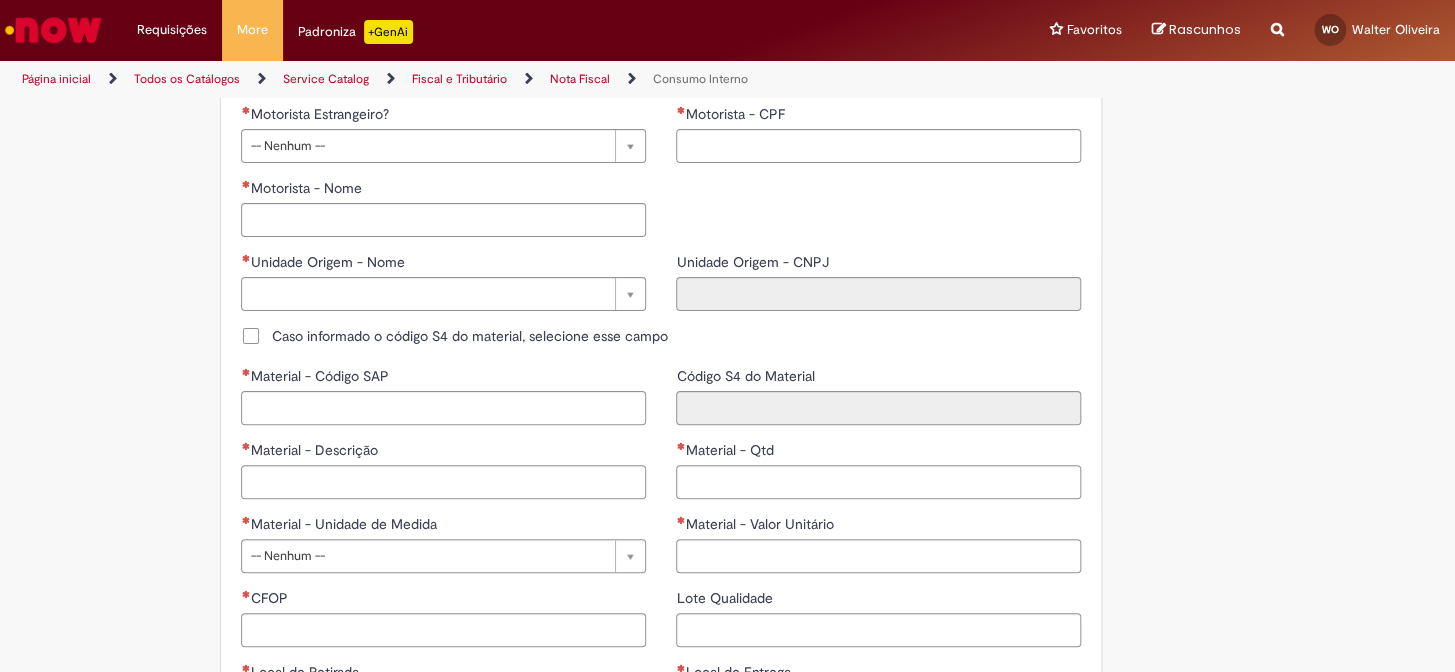 scroll, scrollTop: 909, scrollLeft: 0, axis: vertical 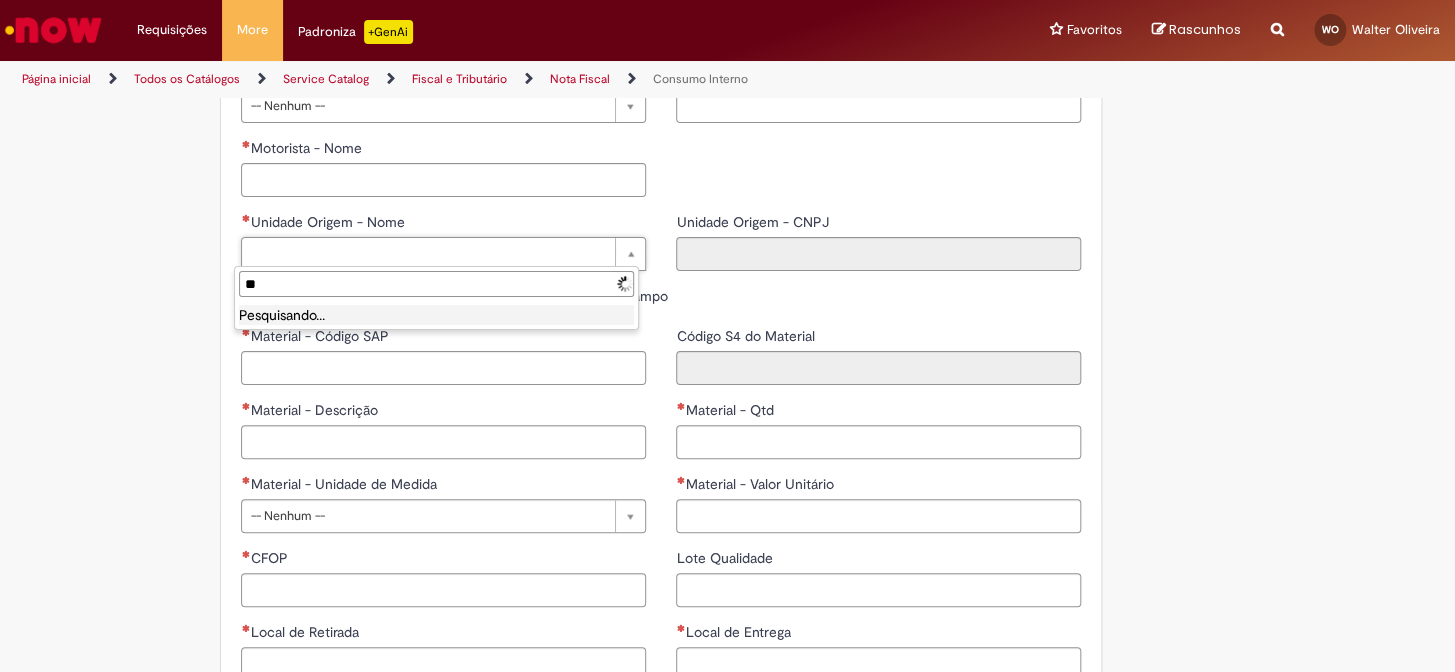 type on "*" 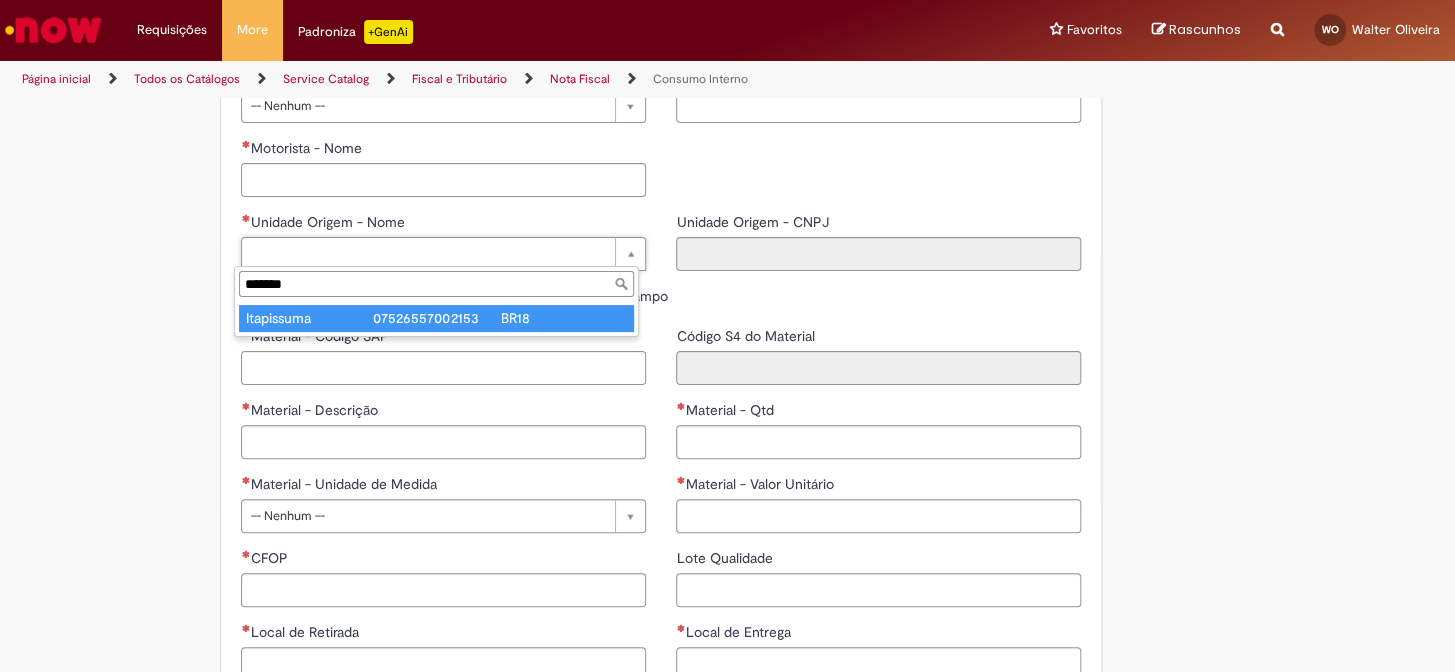type on "*******" 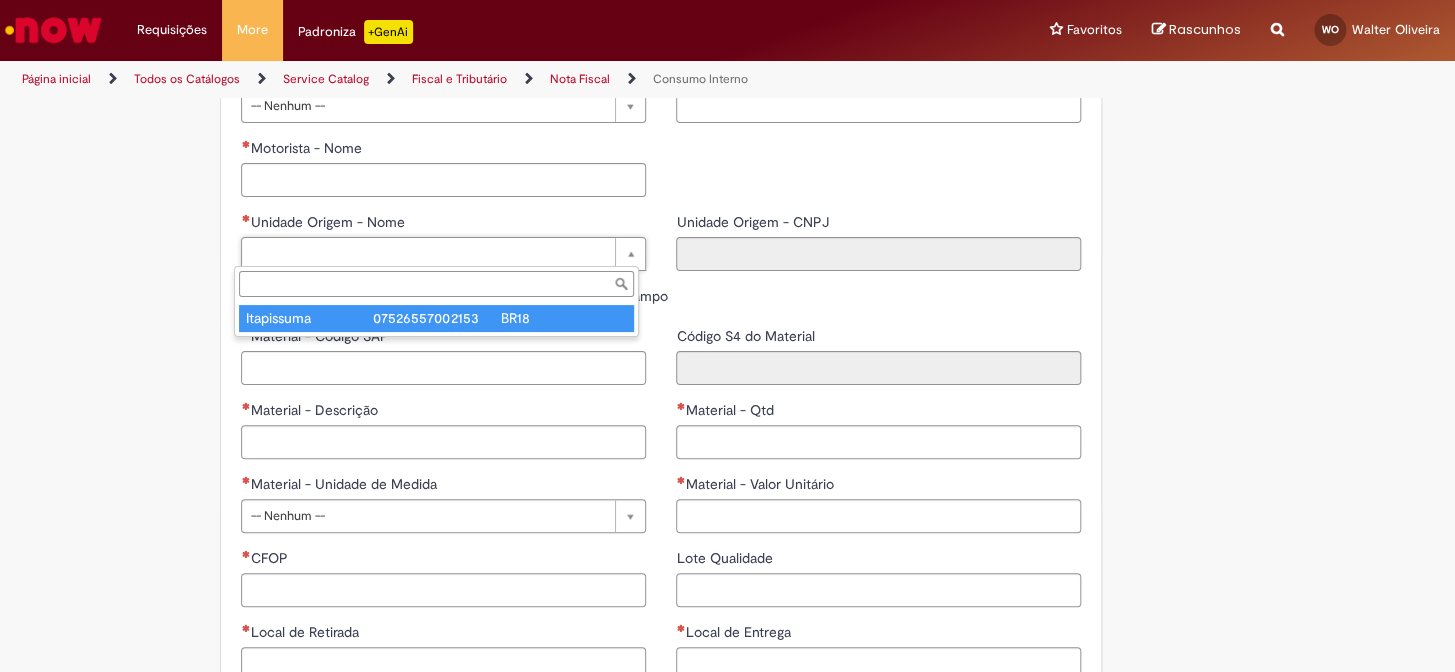 type on "**********" 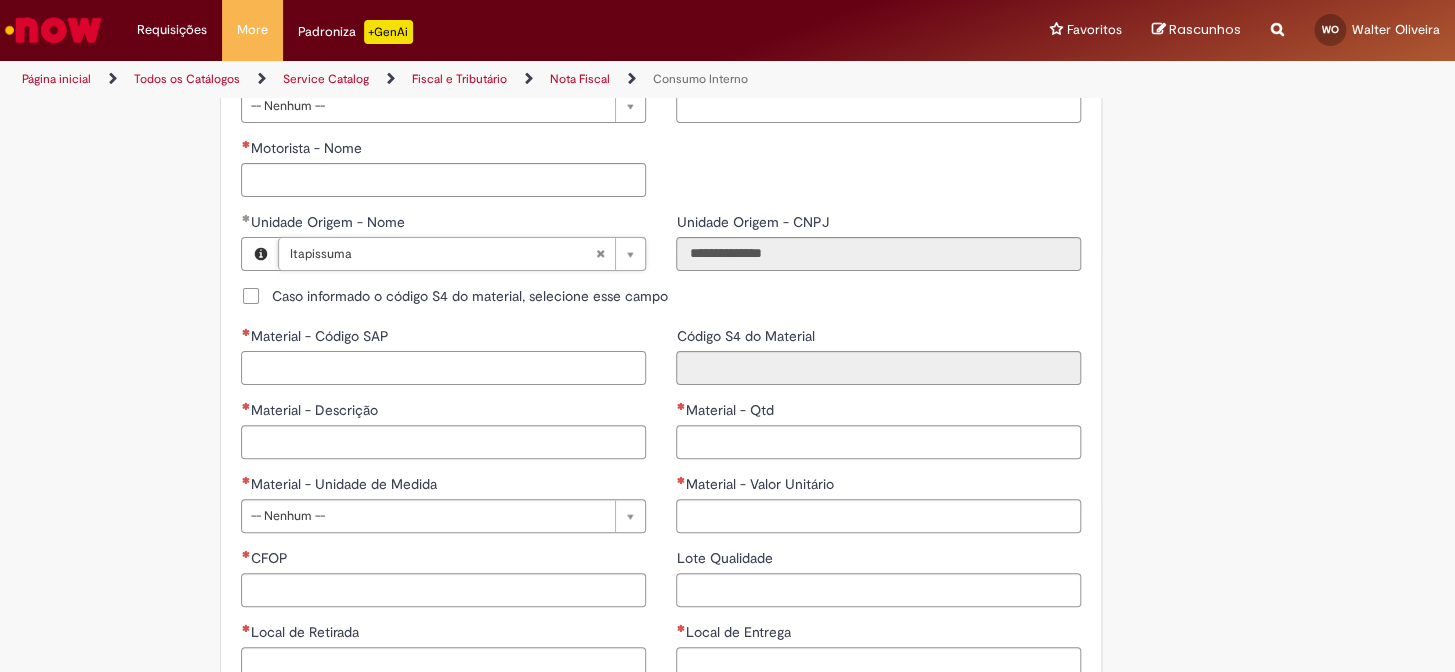 click on "Material - Código SAP" at bounding box center [443, 368] 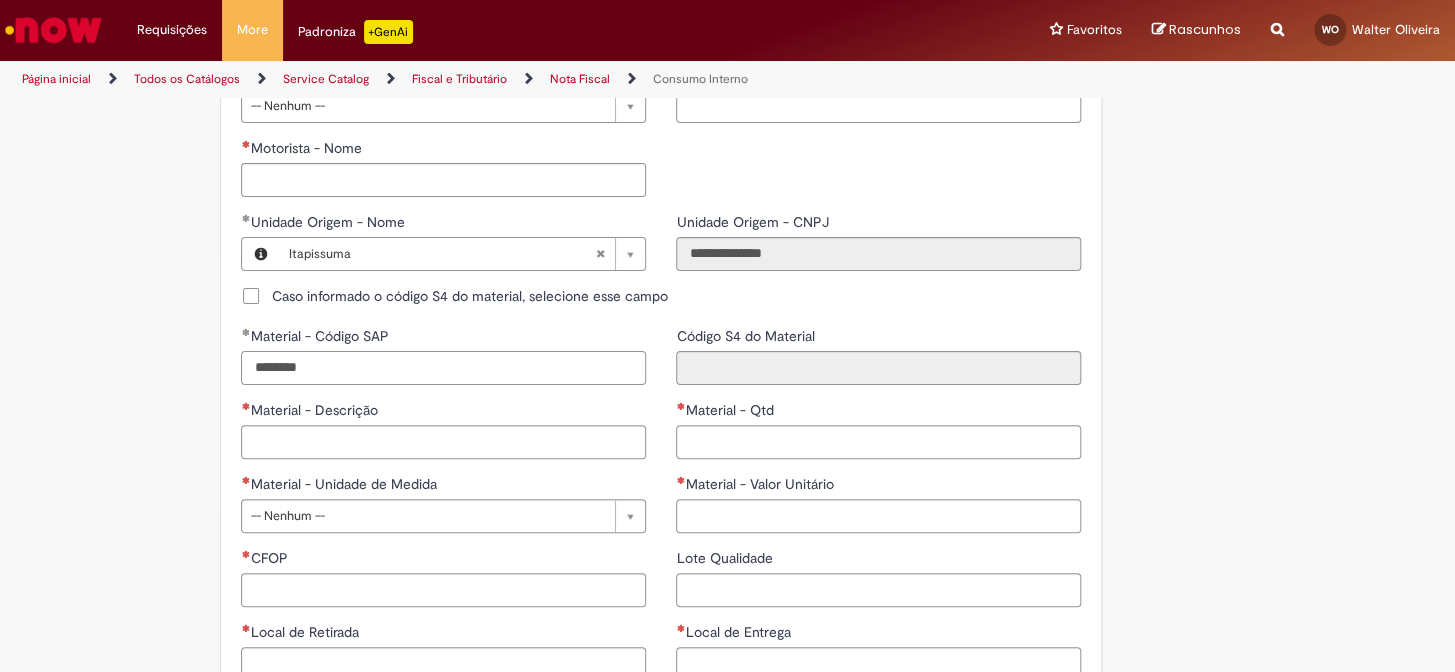 type on "********" 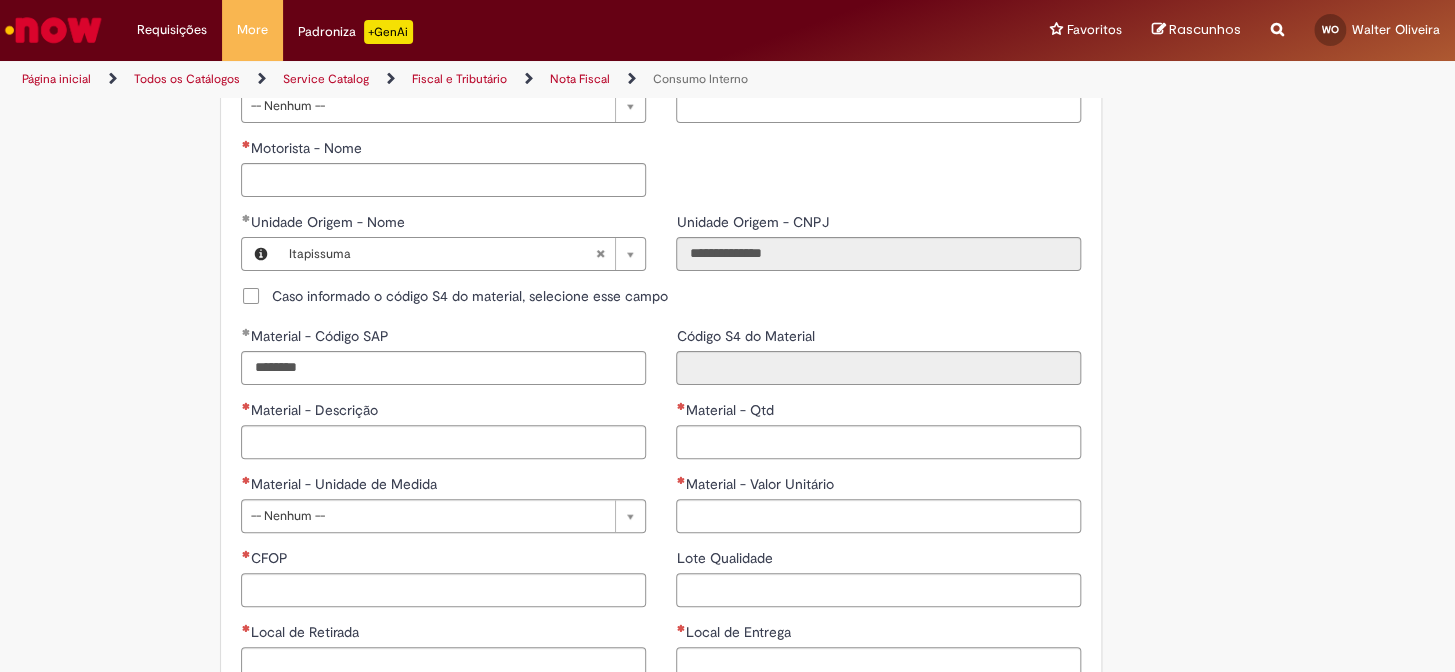 type on "**********" 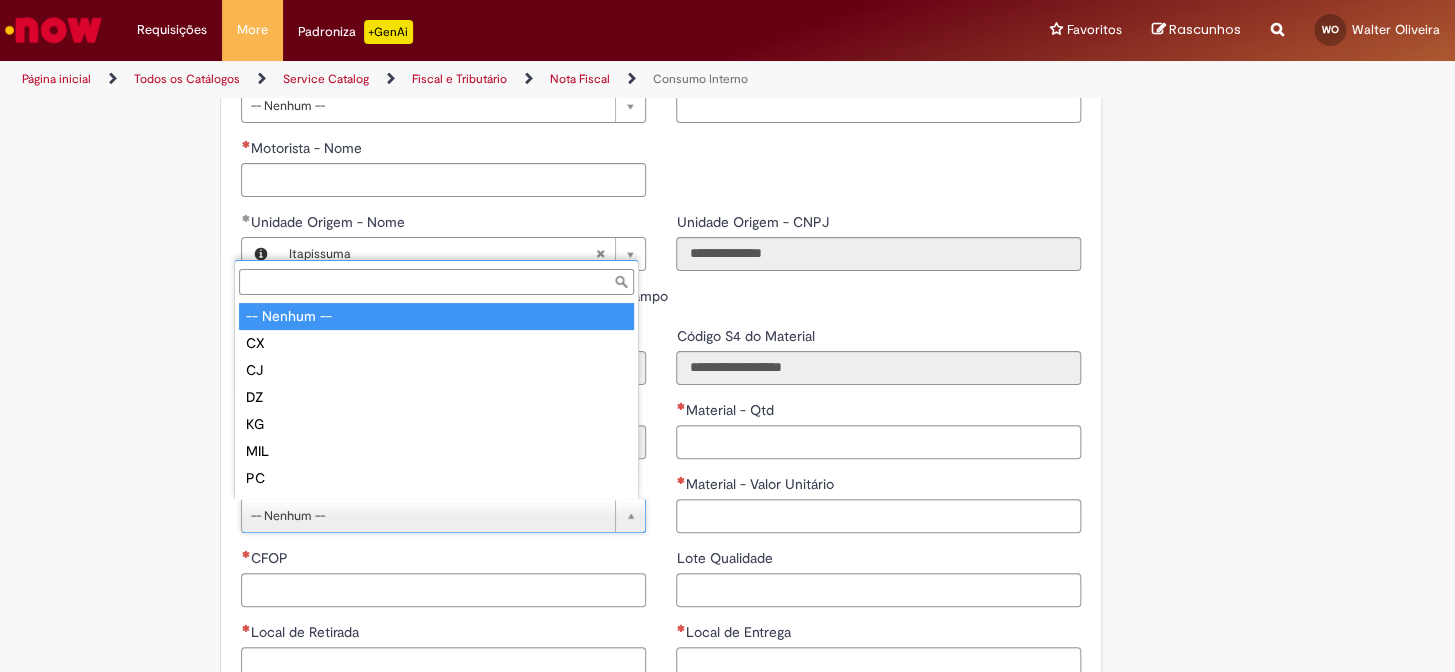 scroll, scrollTop: 16, scrollLeft: 0, axis: vertical 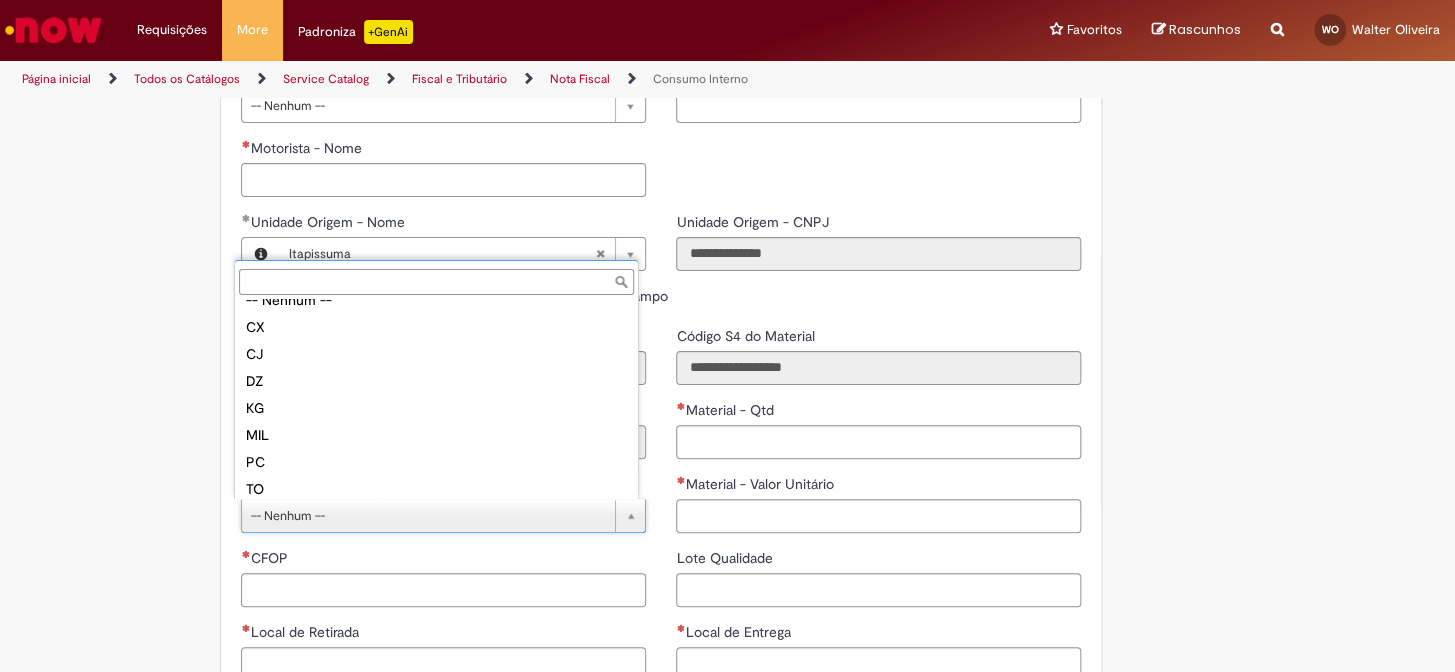 type on "**********" 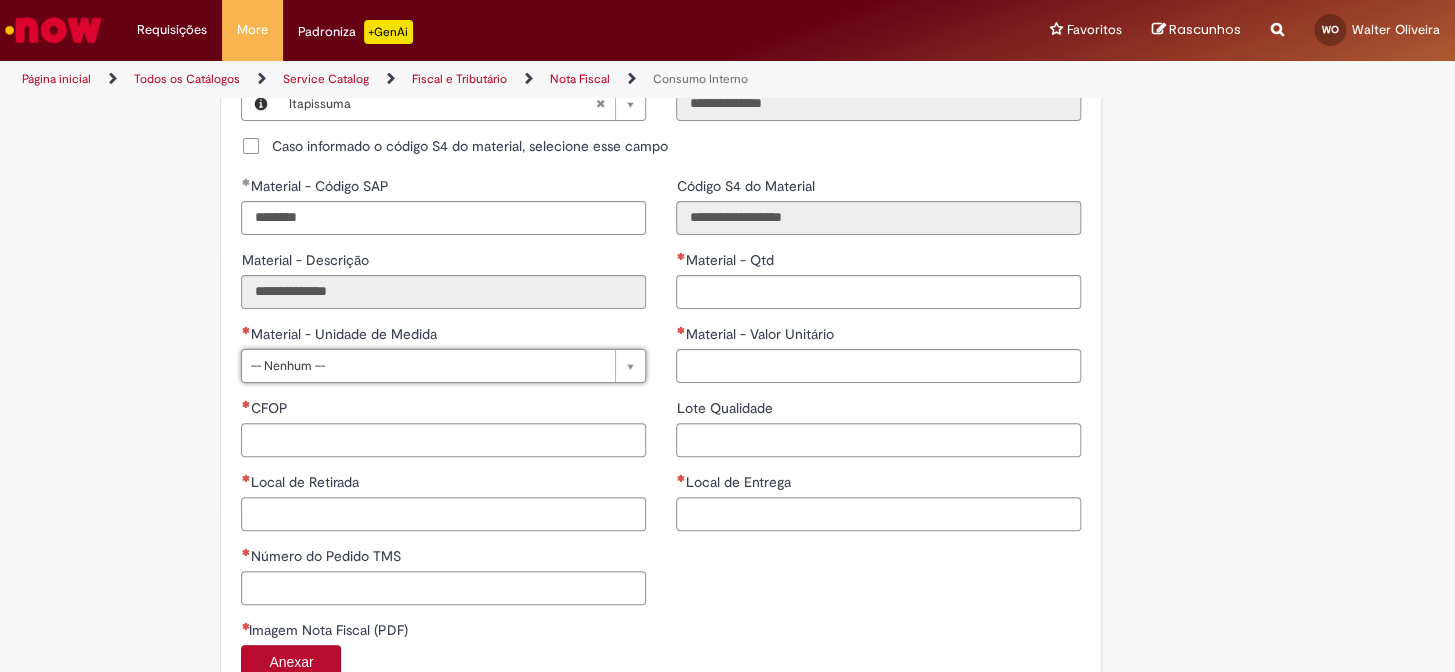 scroll, scrollTop: 1090, scrollLeft: 0, axis: vertical 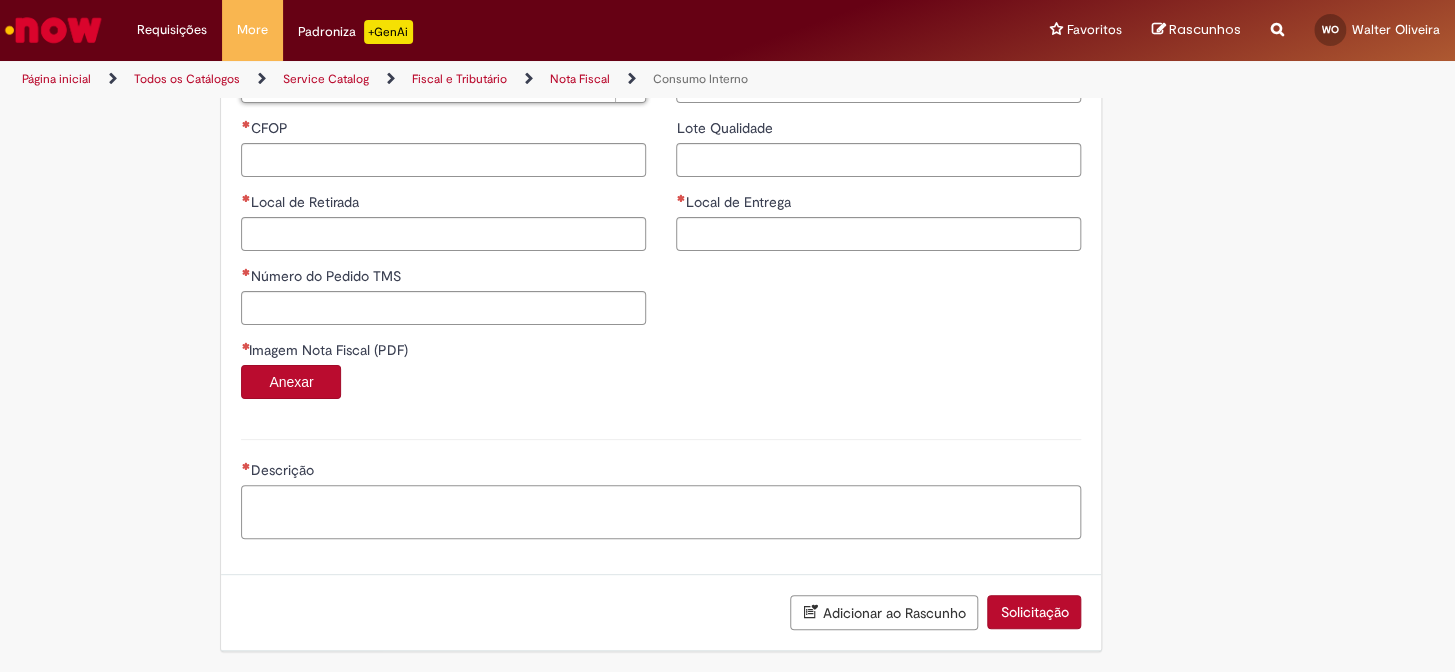 click on "Descrição" at bounding box center (661, 512) 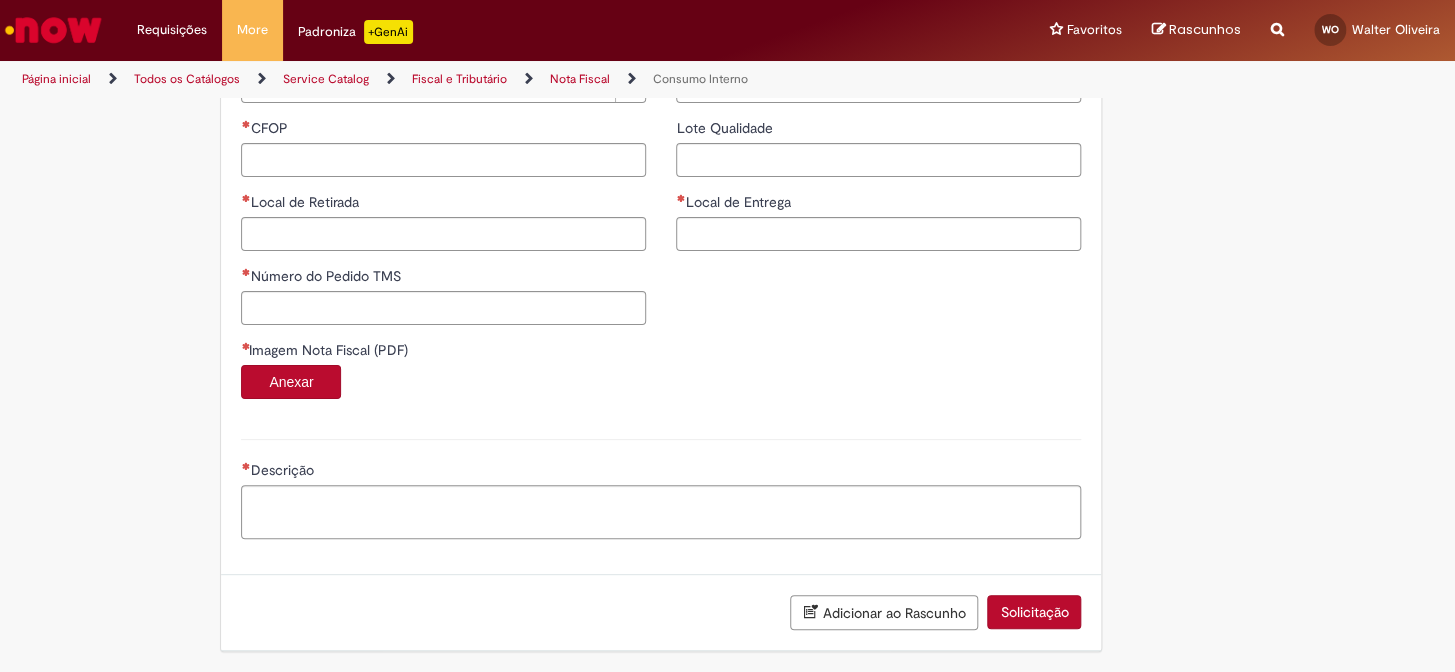 click on "Anexar" at bounding box center [291, 382] 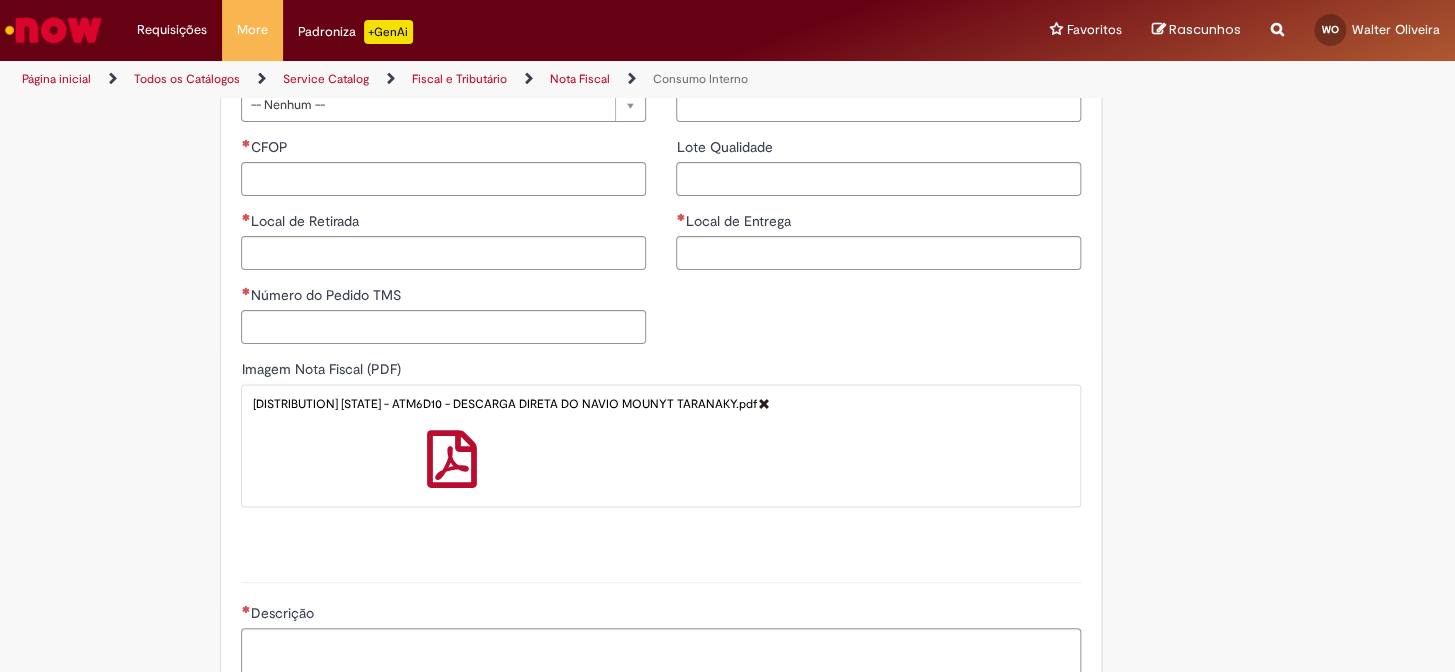 scroll, scrollTop: 1339, scrollLeft: 0, axis: vertical 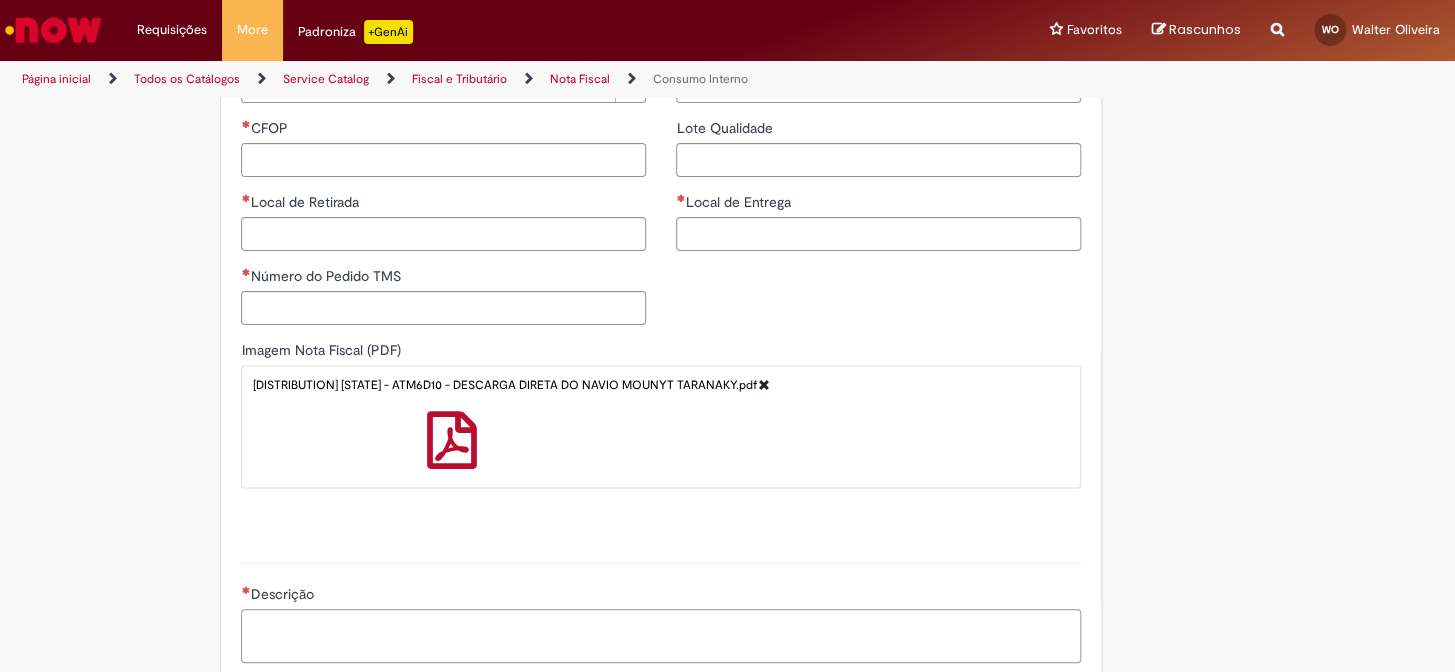 click on "Descrição" at bounding box center [661, 636] 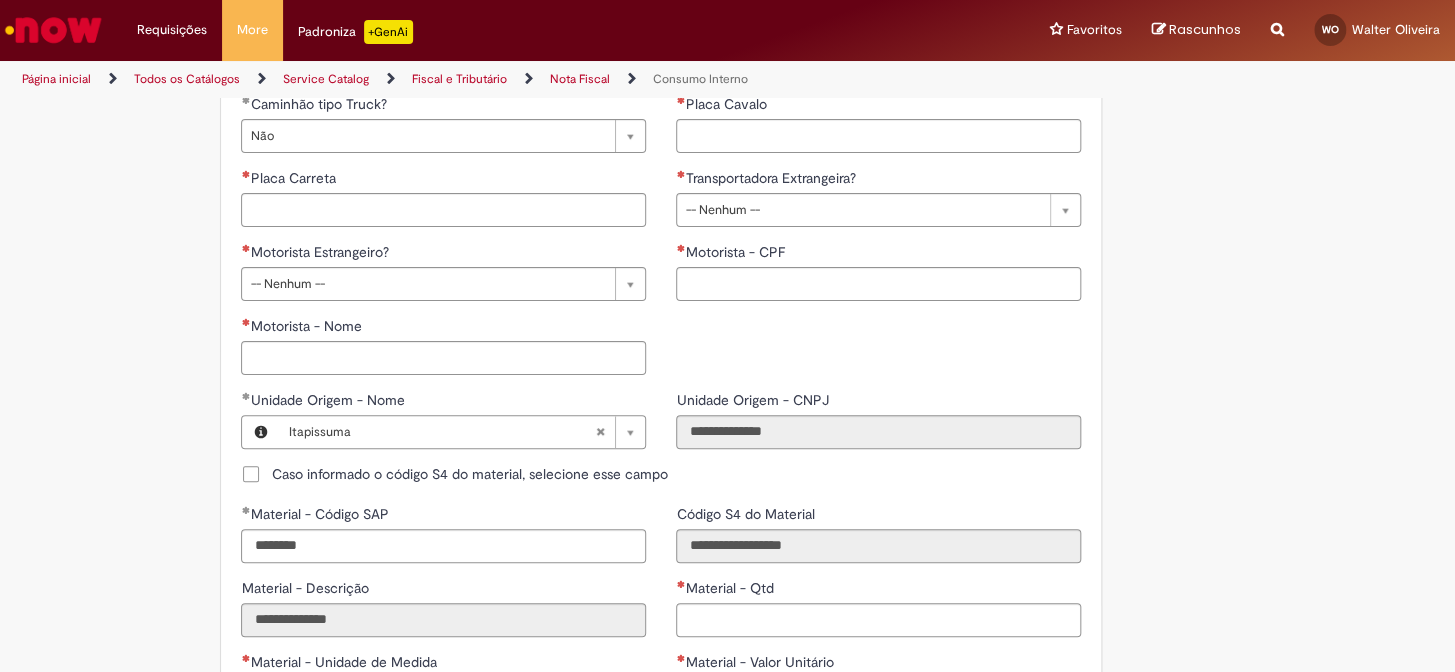 scroll, scrollTop: 520, scrollLeft: 0, axis: vertical 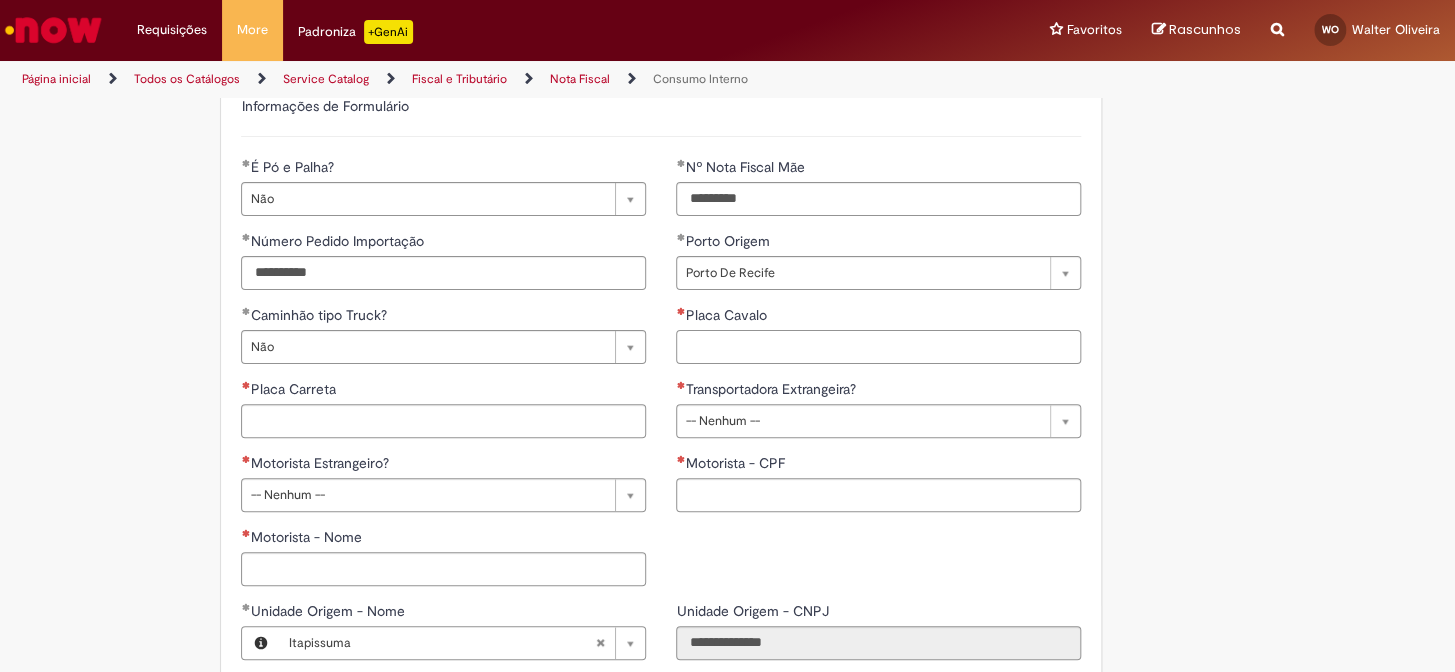 click on "Placa Cavalo" at bounding box center (878, 347) 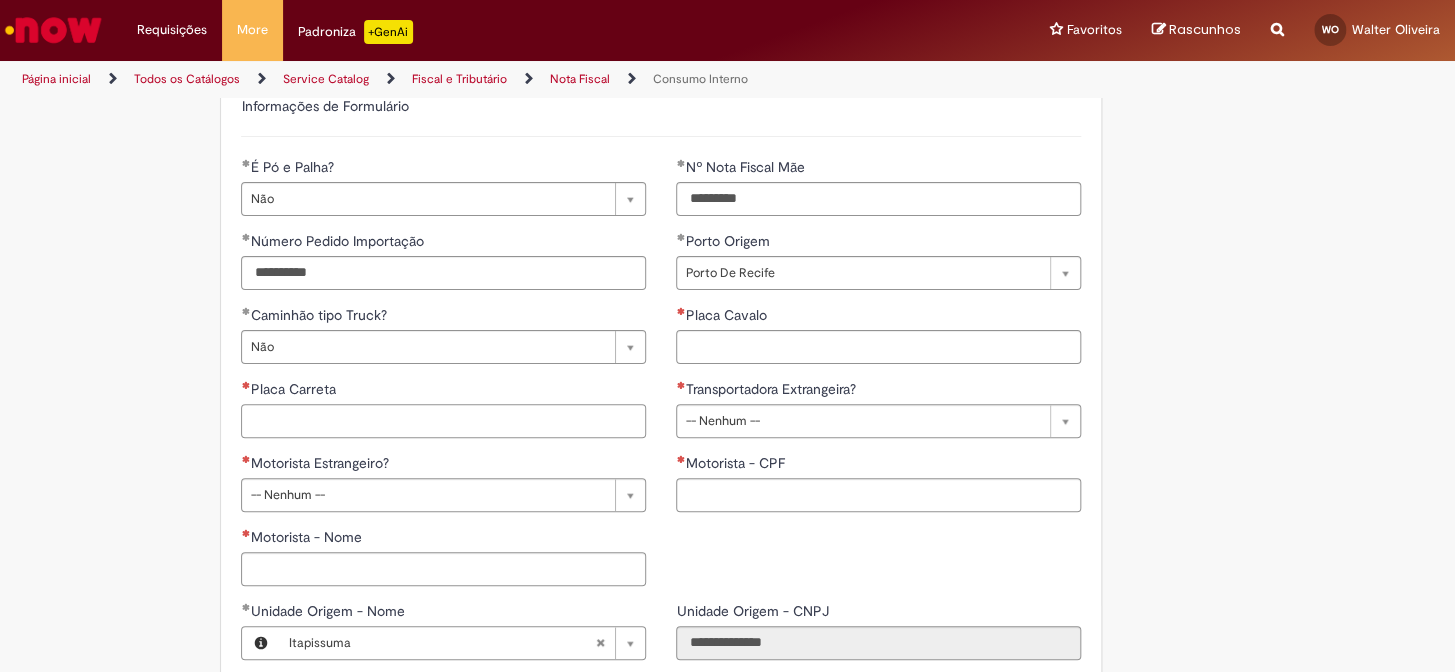 click on "Placa Carreta" at bounding box center (443, 421) 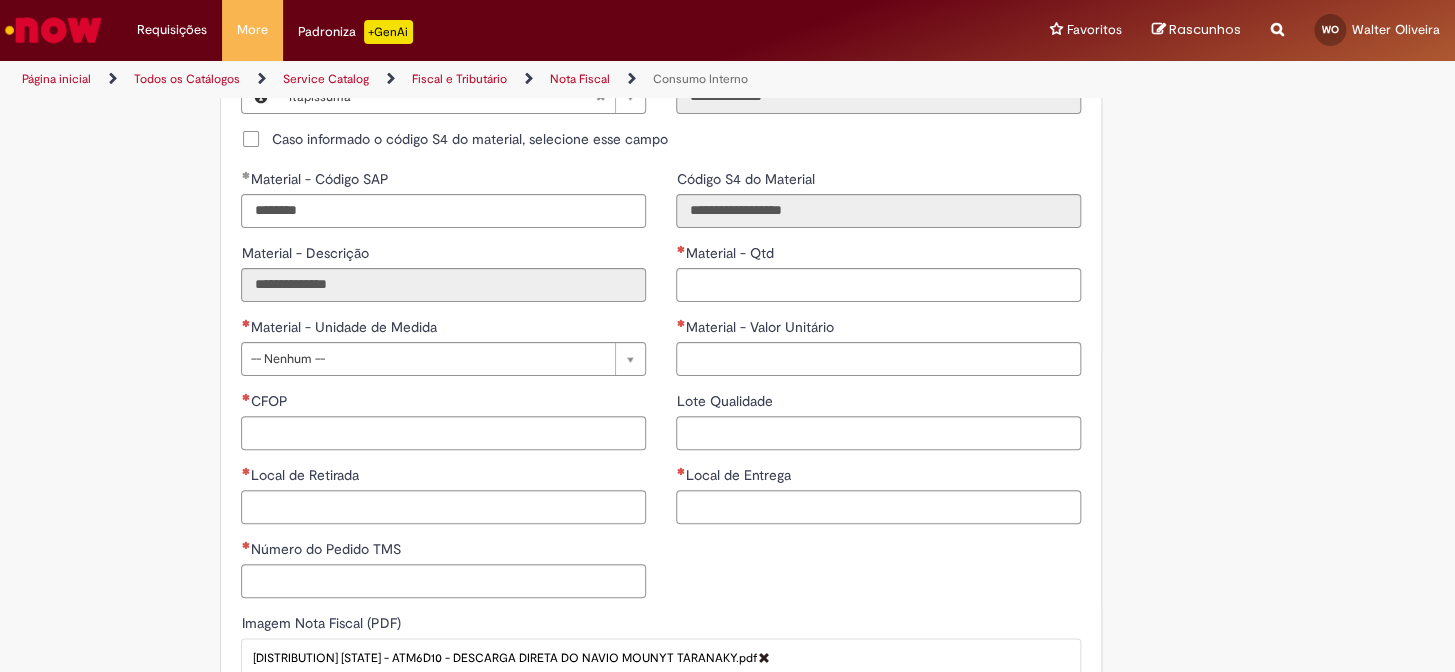 scroll, scrollTop: 1430, scrollLeft: 0, axis: vertical 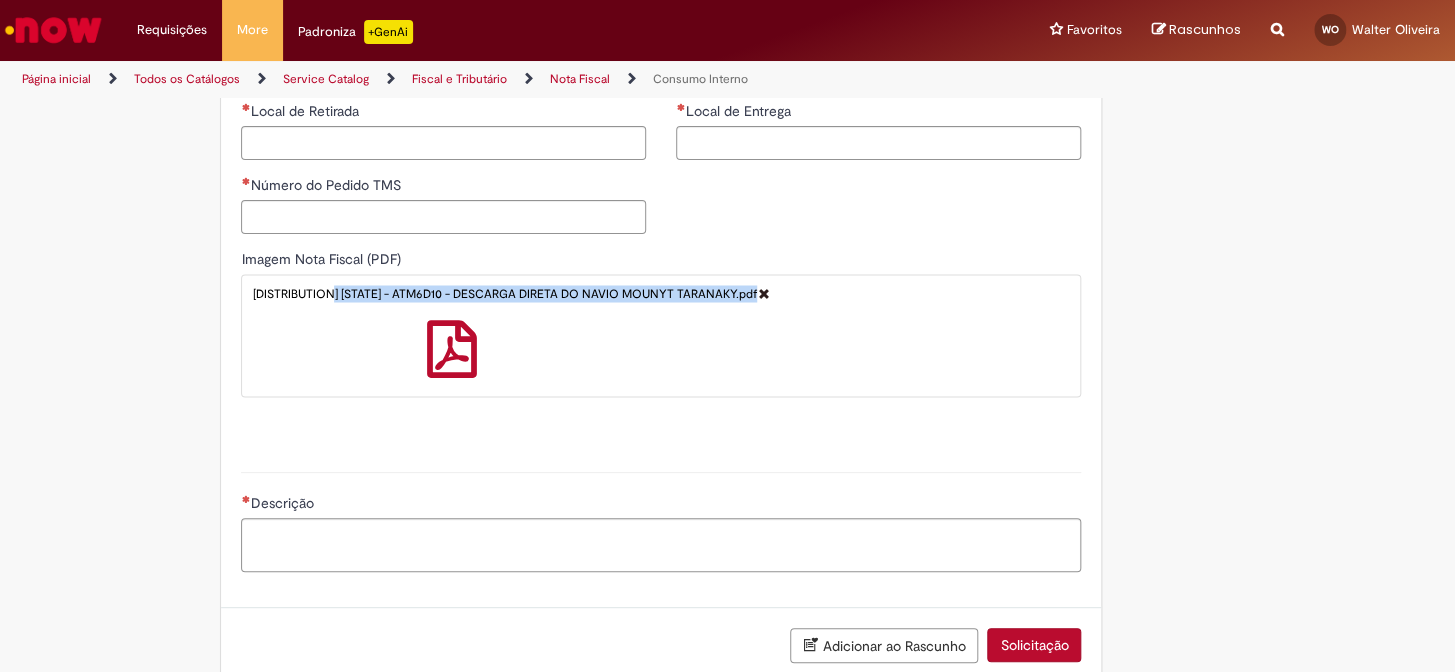 drag, startPoint x: 283, startPoint y: 289, endPoint x: 816, endPoint y: 294, distance: 533.02344 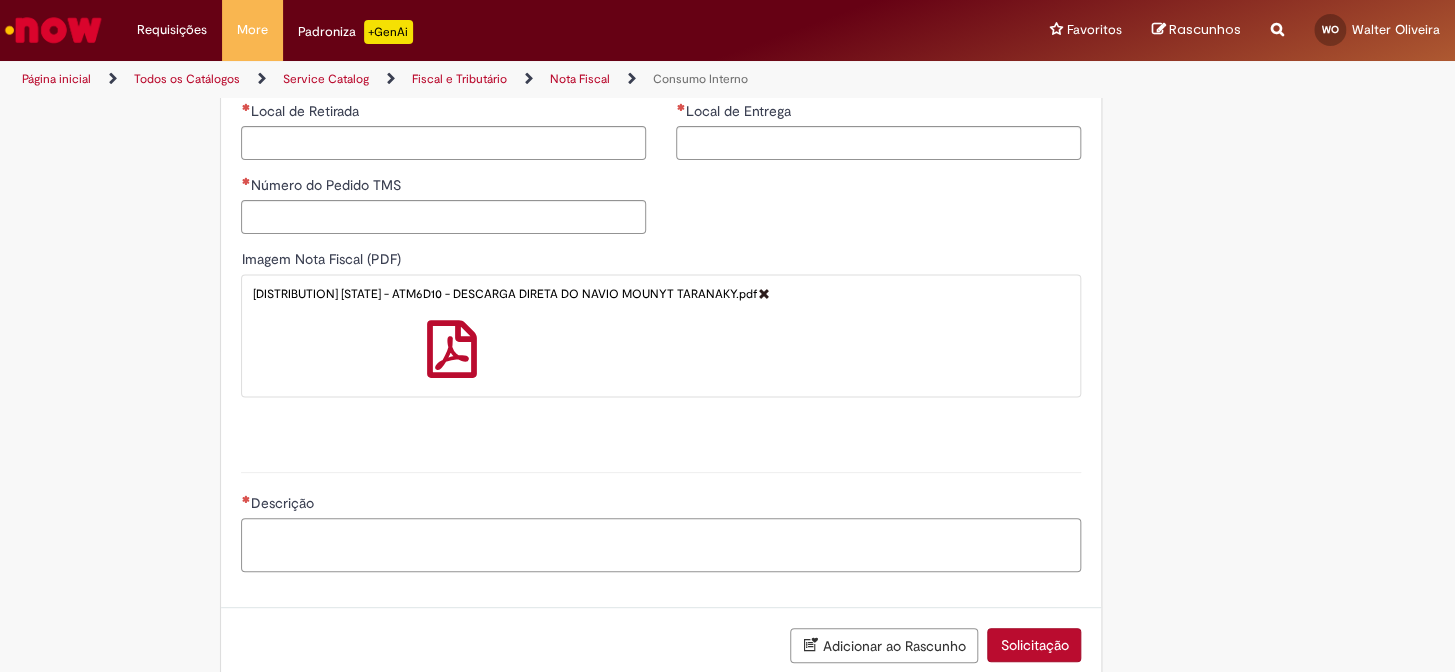 click on "Descrição" at bounding box center (661, 545) 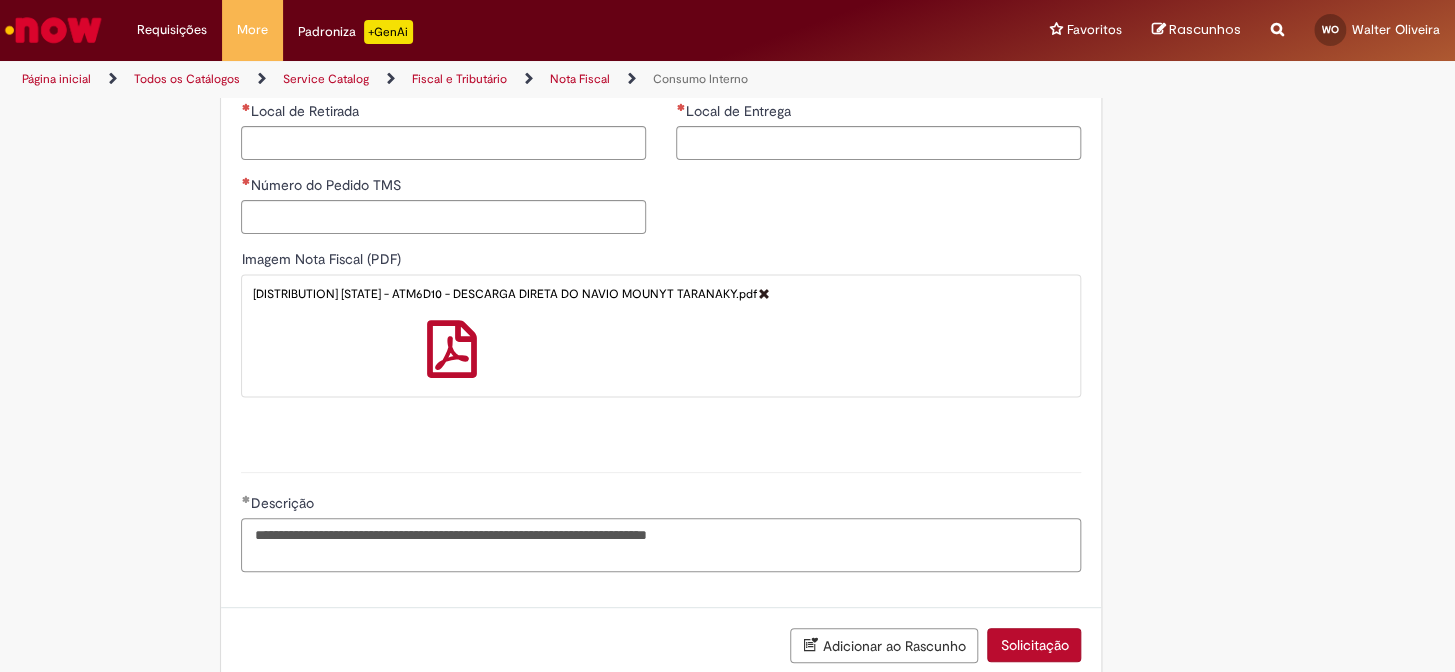 click on "**********" at bounding box center (661, 545) 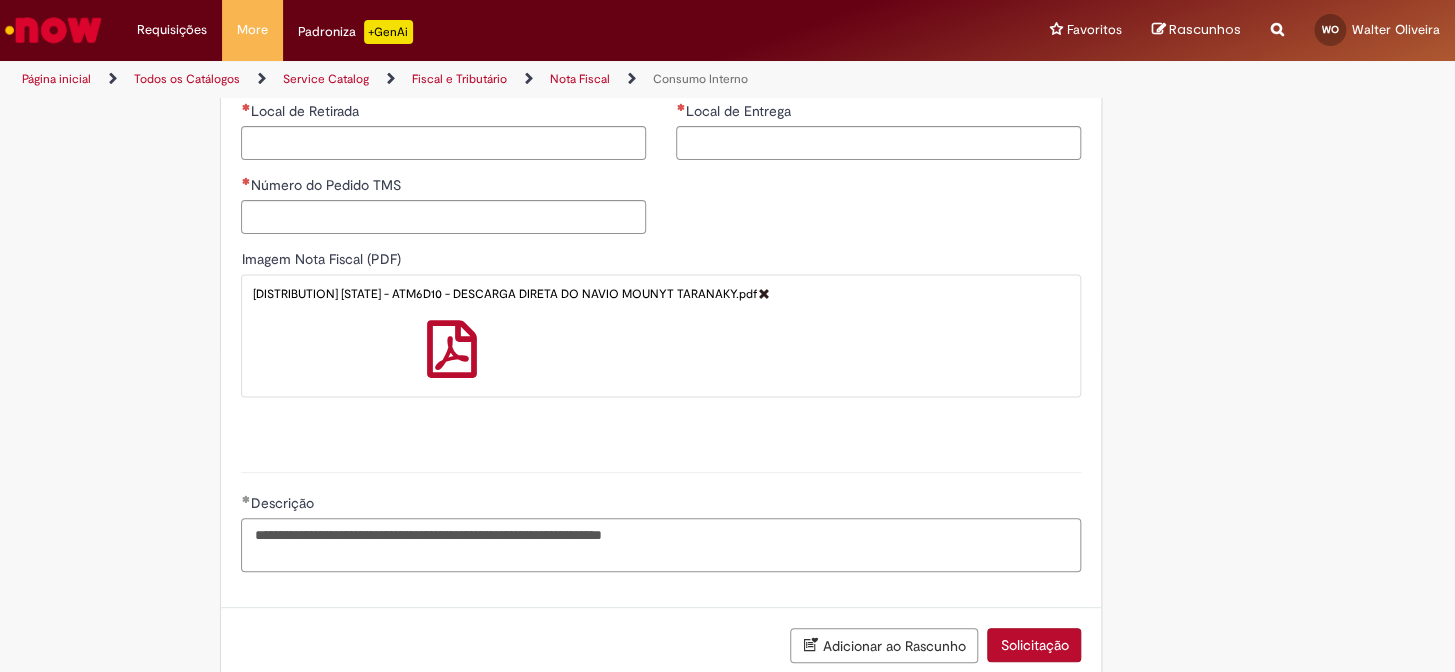 click on "**********" at bounding box center [661, 545] 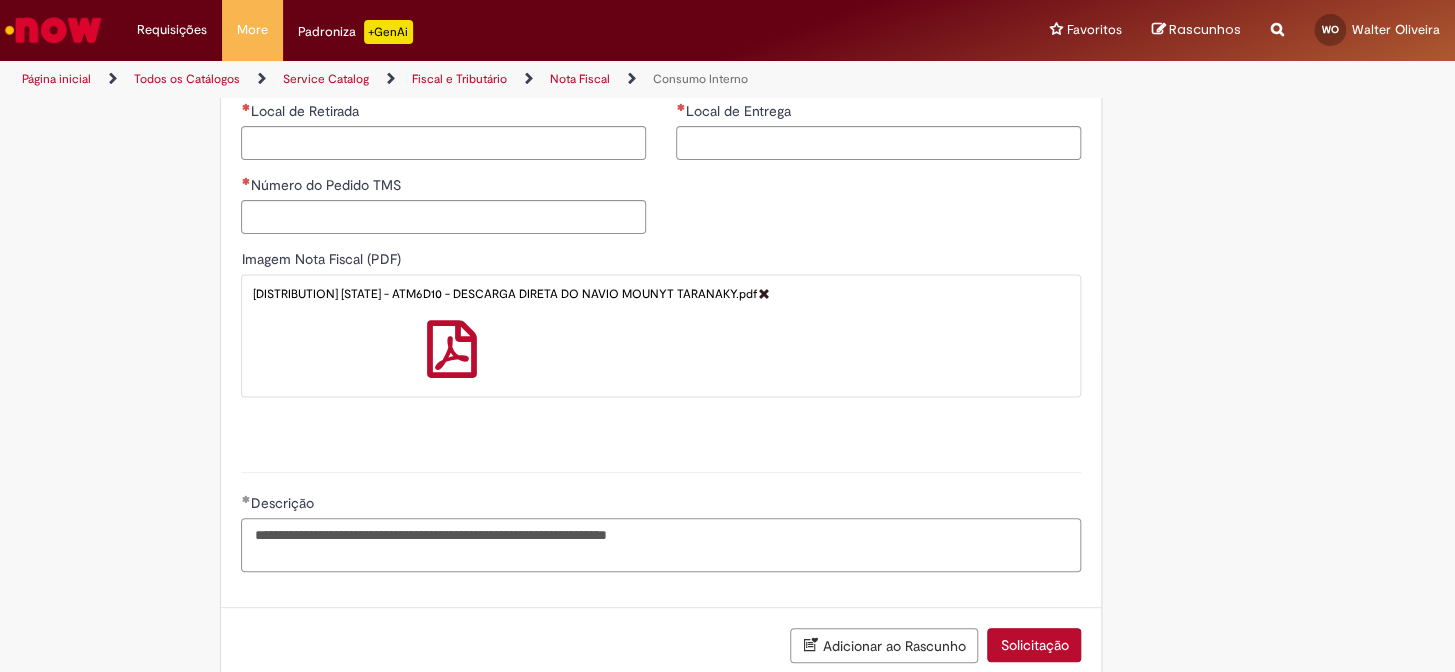 click on "**********" at bounding box center [661, 545] 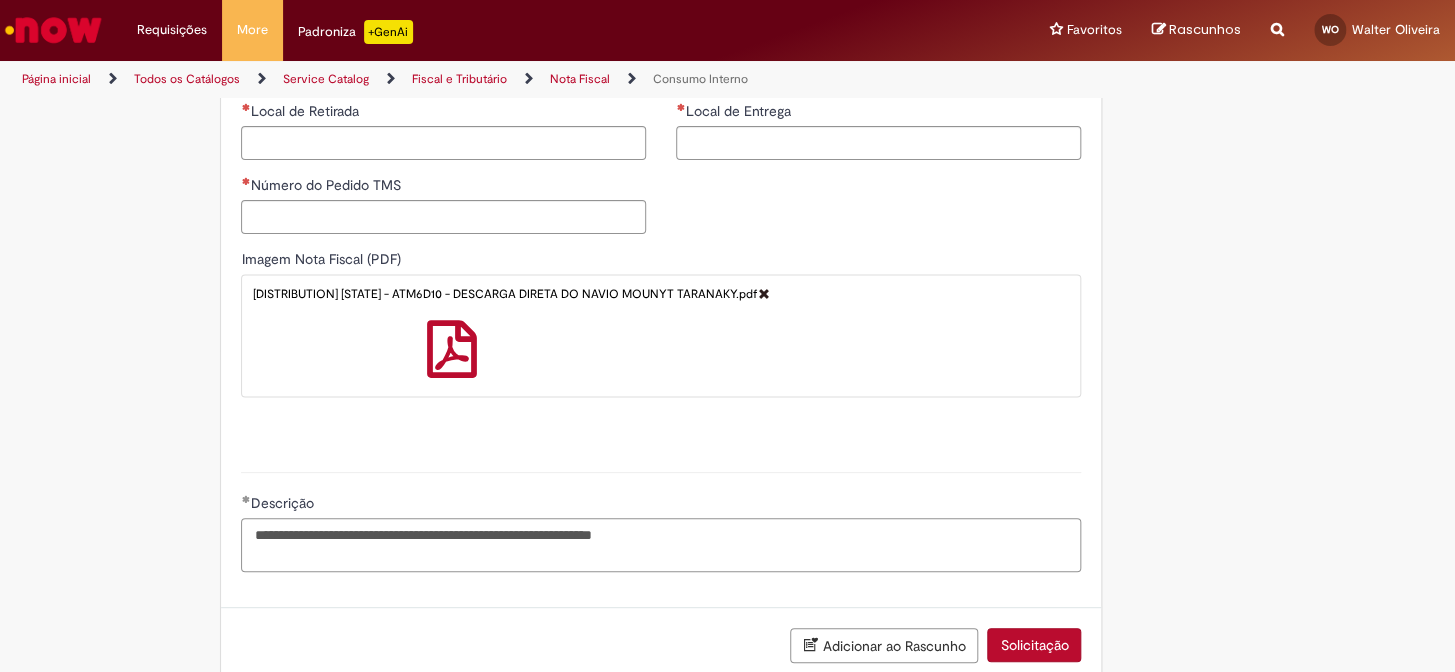 click on "**********" at bounding box center [661, 545] 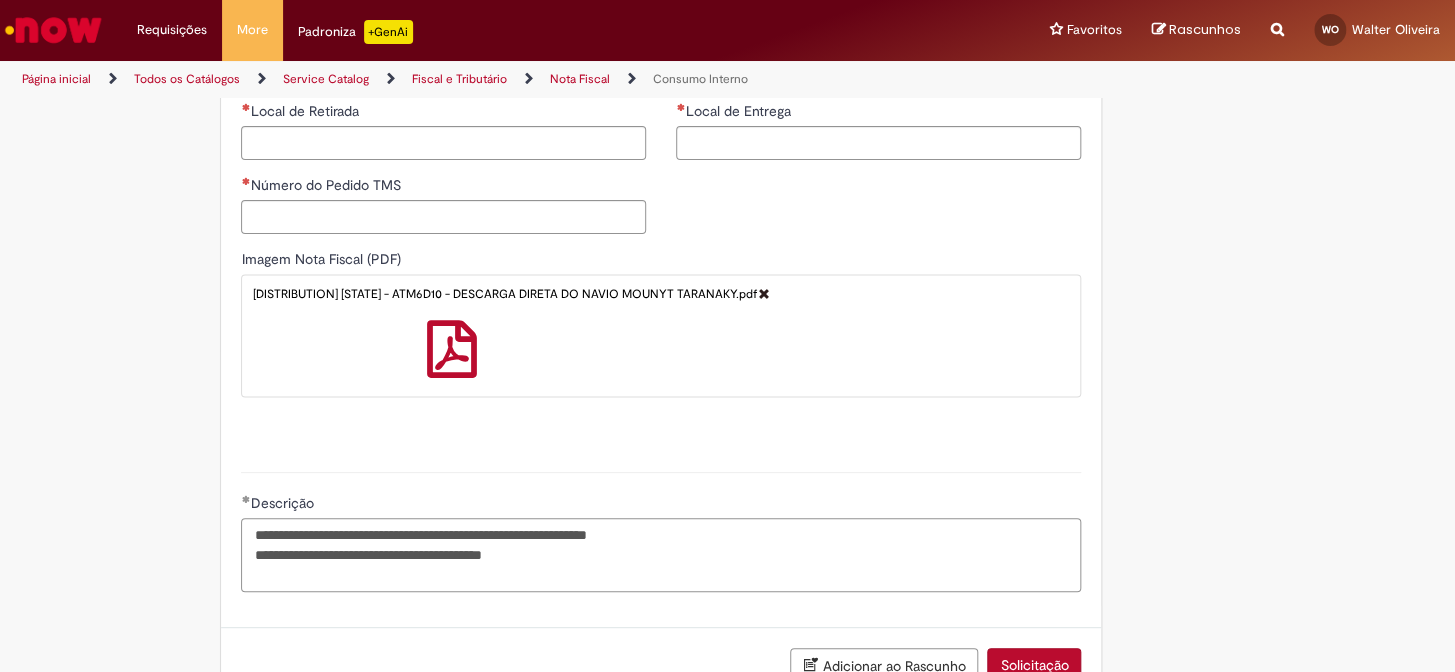 click on "**********" at bounding box center (661, 555) 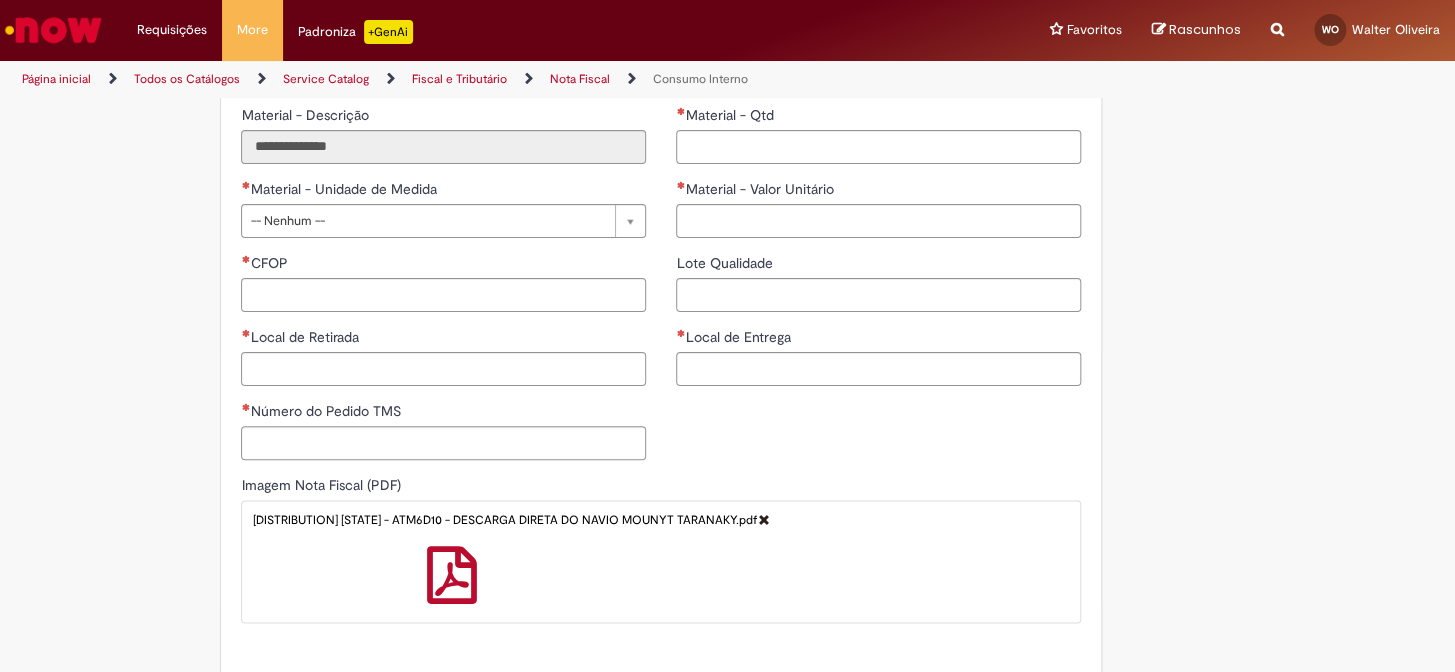 scroll, scrollTop: 1248, scrollLeft: 0, axis: vertical 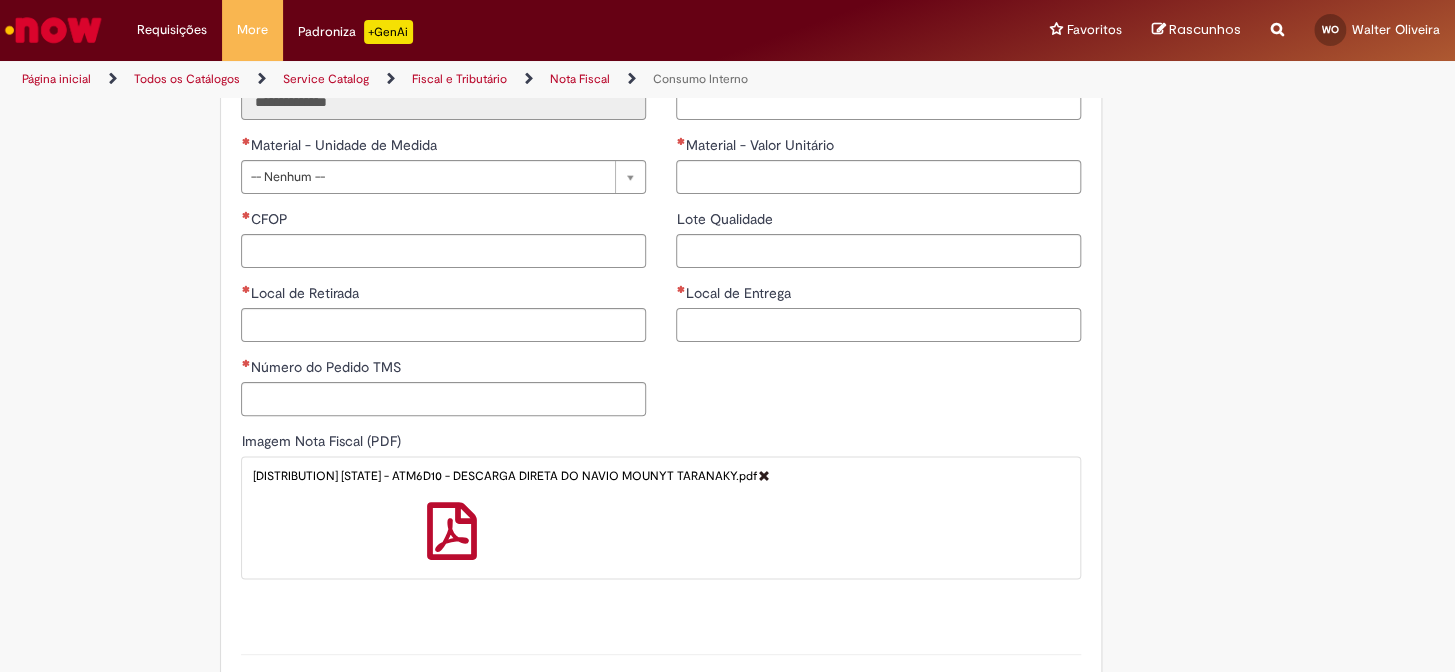 click on "Local de Entrega" at bounding box center (878, 325) 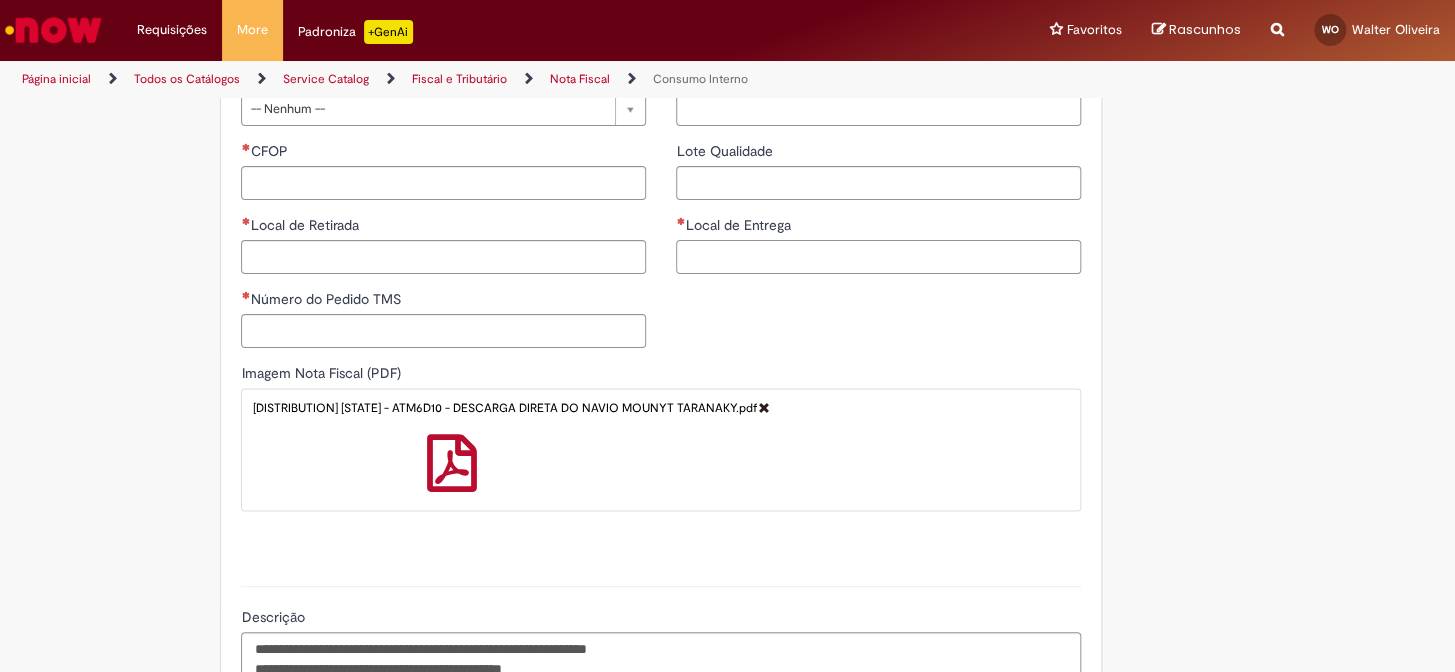 scroll, scrollTop: 1482, scrollLeft: 0, axis: vertical 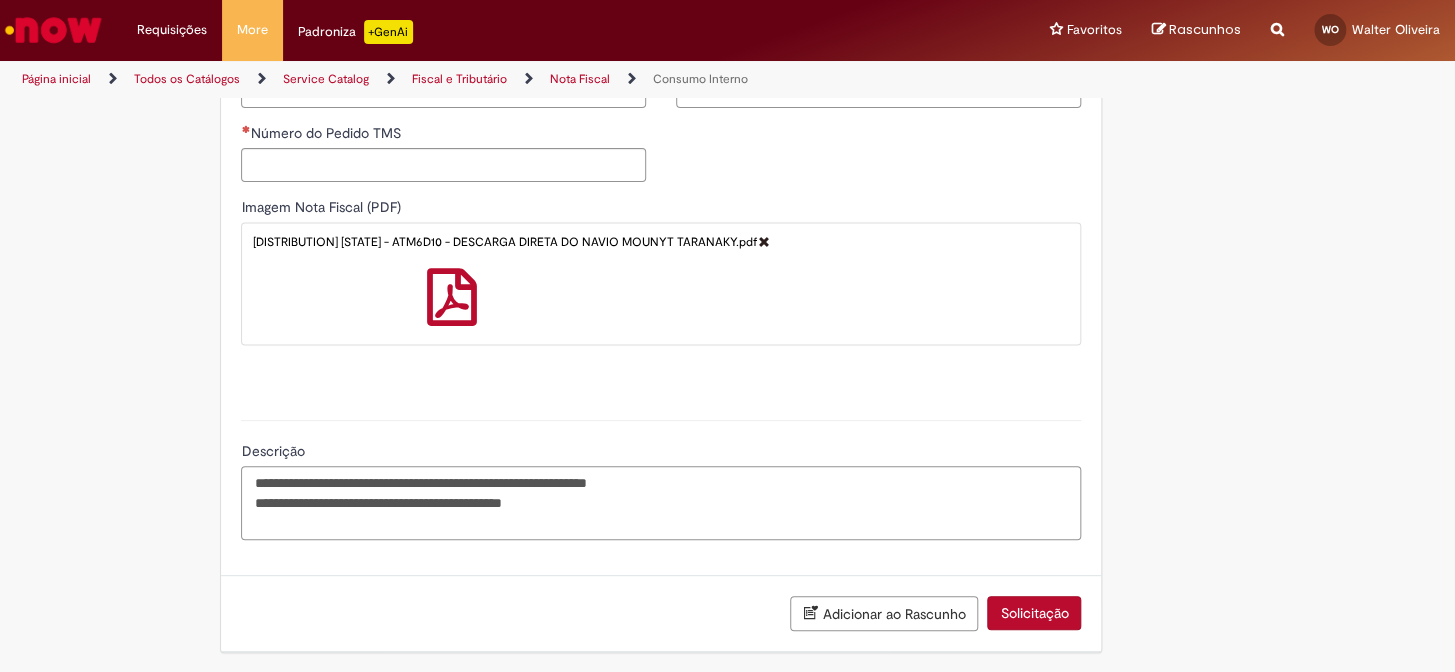 click on "**********" at bounding box center (661, 503) 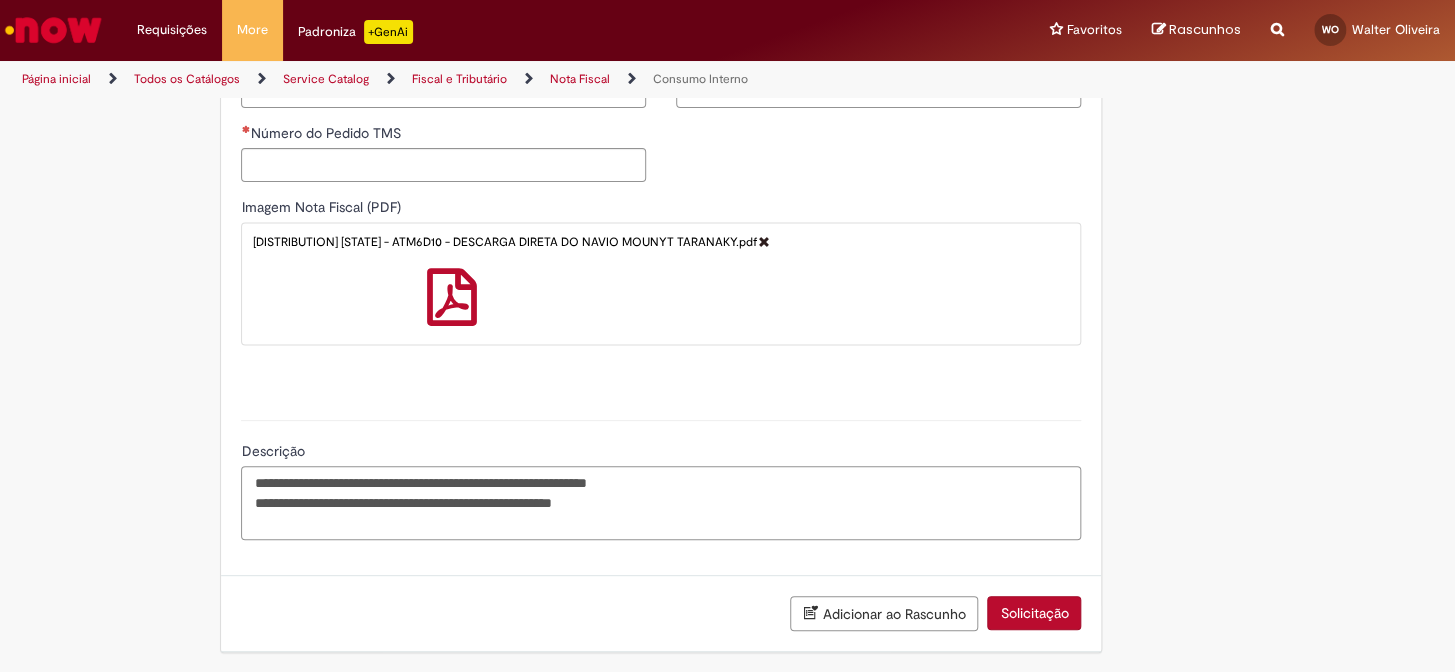 click on "**********" at bounding box center [661, 503] 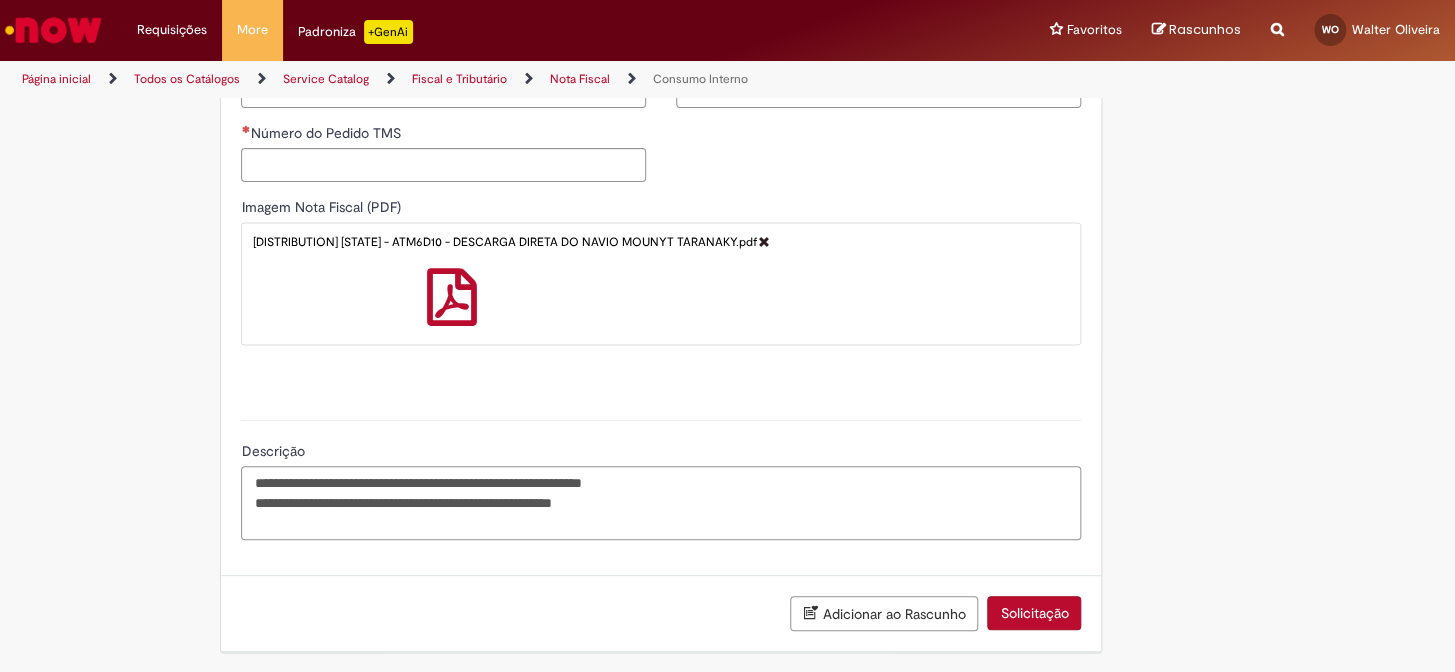 click on "**********" at bounding box center (661, 503) 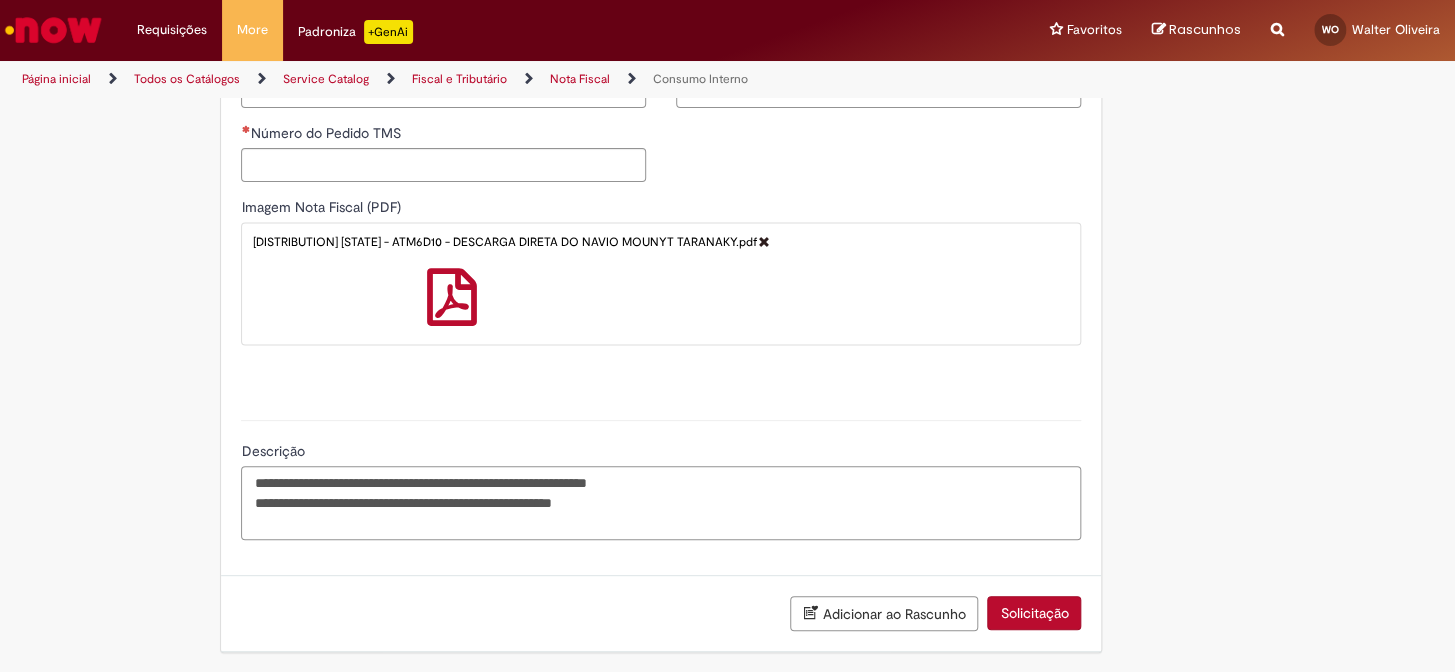 type on "**********" 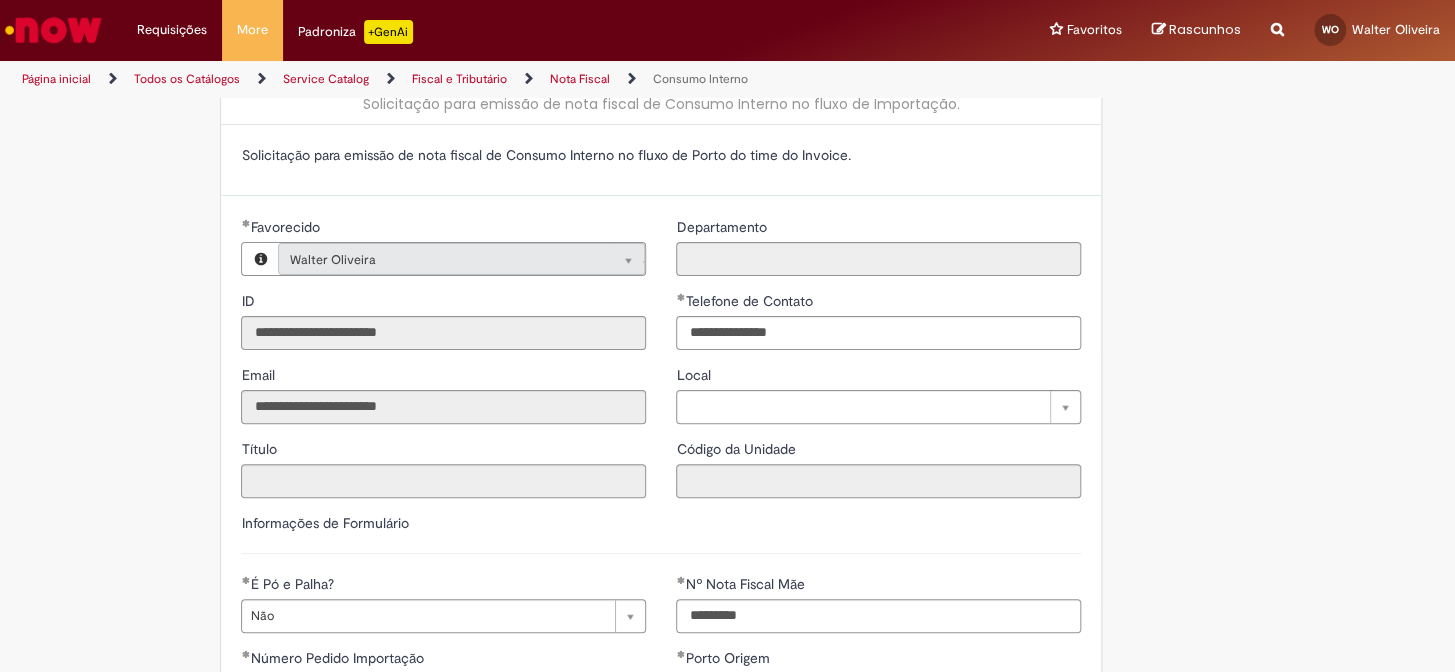 scroll, scrollTop: 0, scrollLeft: 0, axis: both 